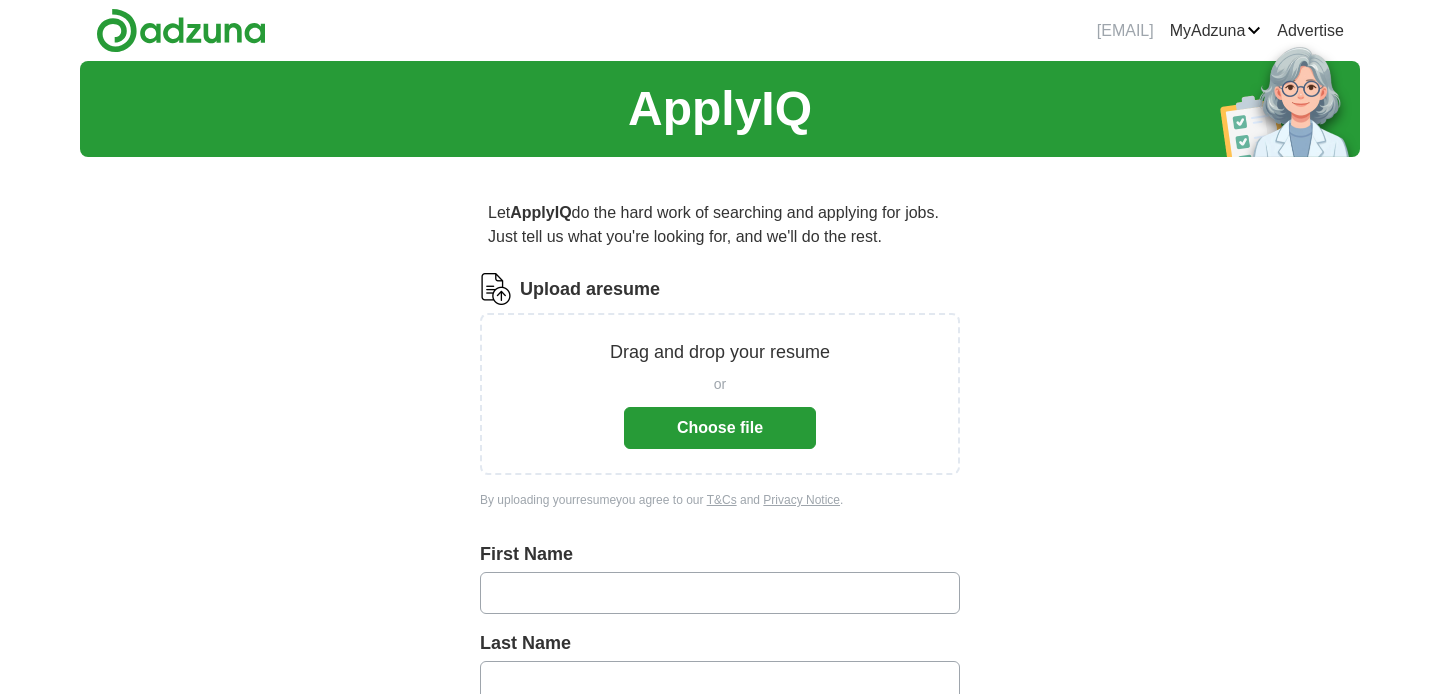 scroll, scrollTop: 0, scrollLeft: 0, axis: both 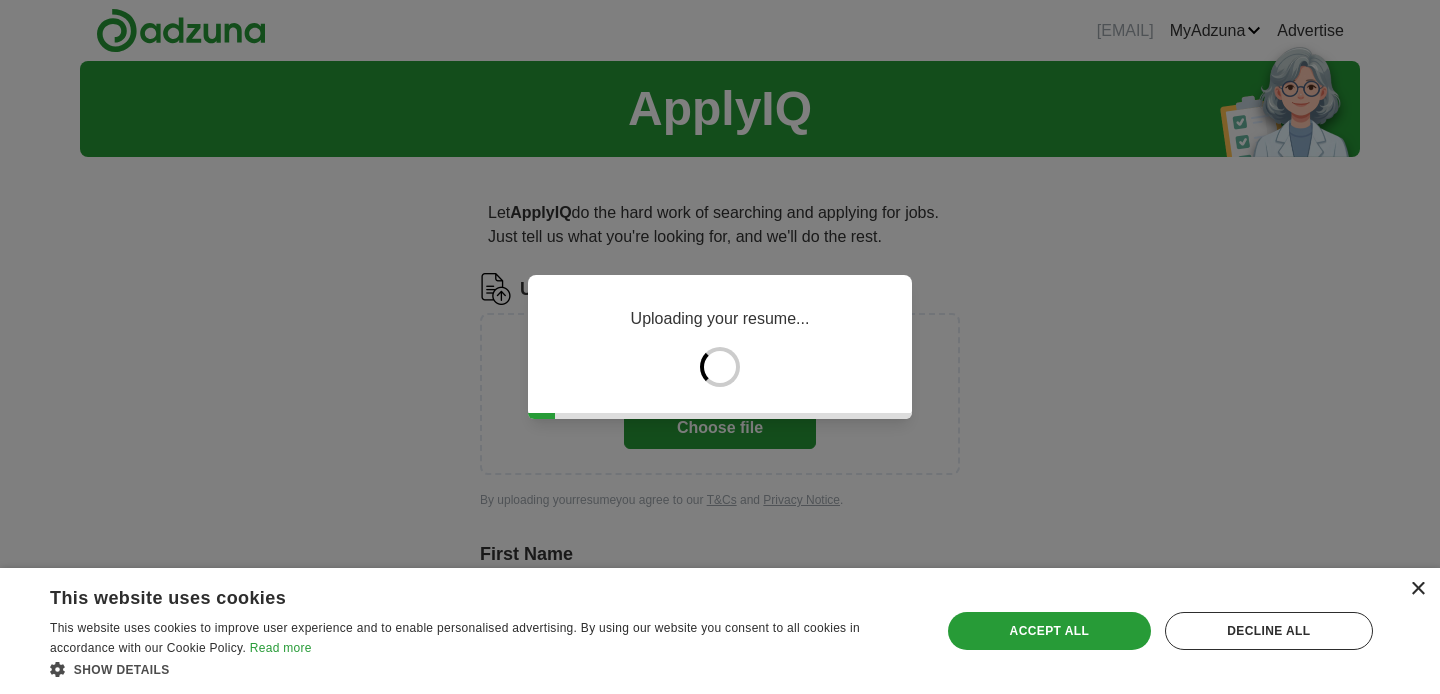 click on "×" at bounding box center (1417, 589) 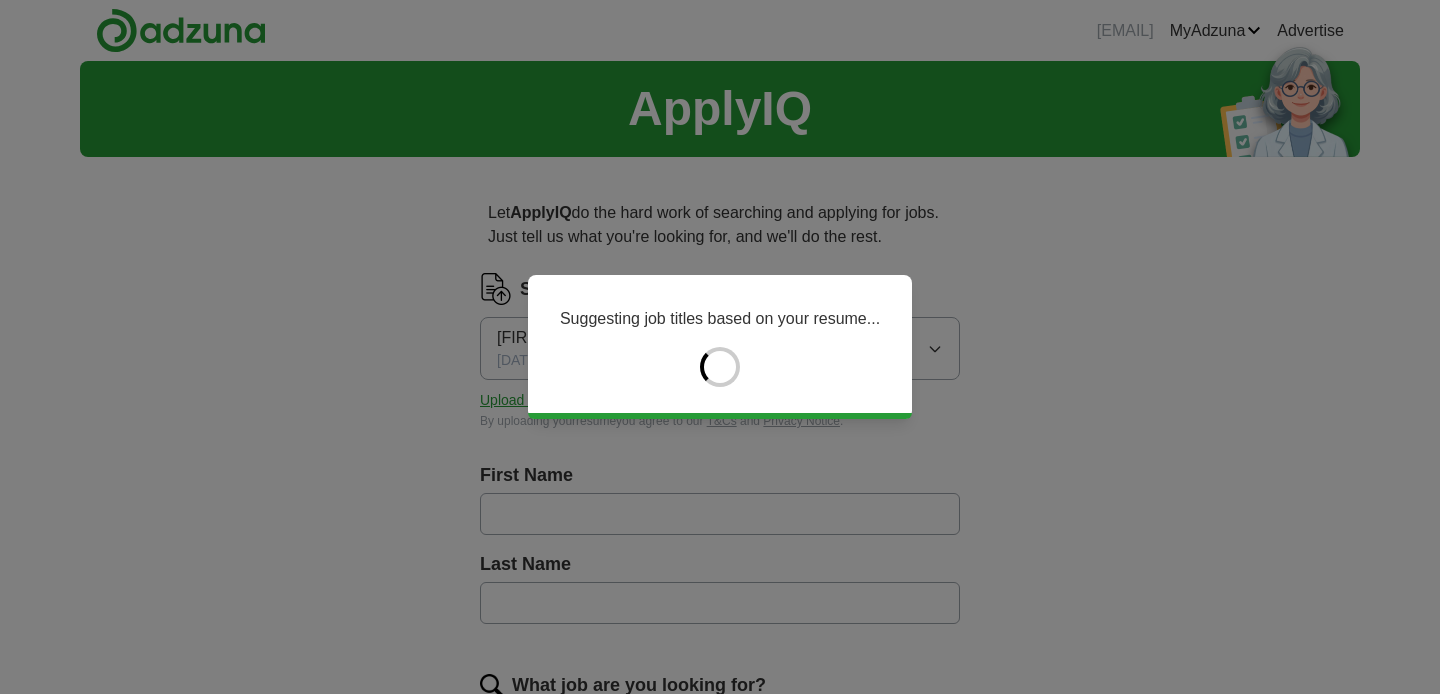type on "*******" 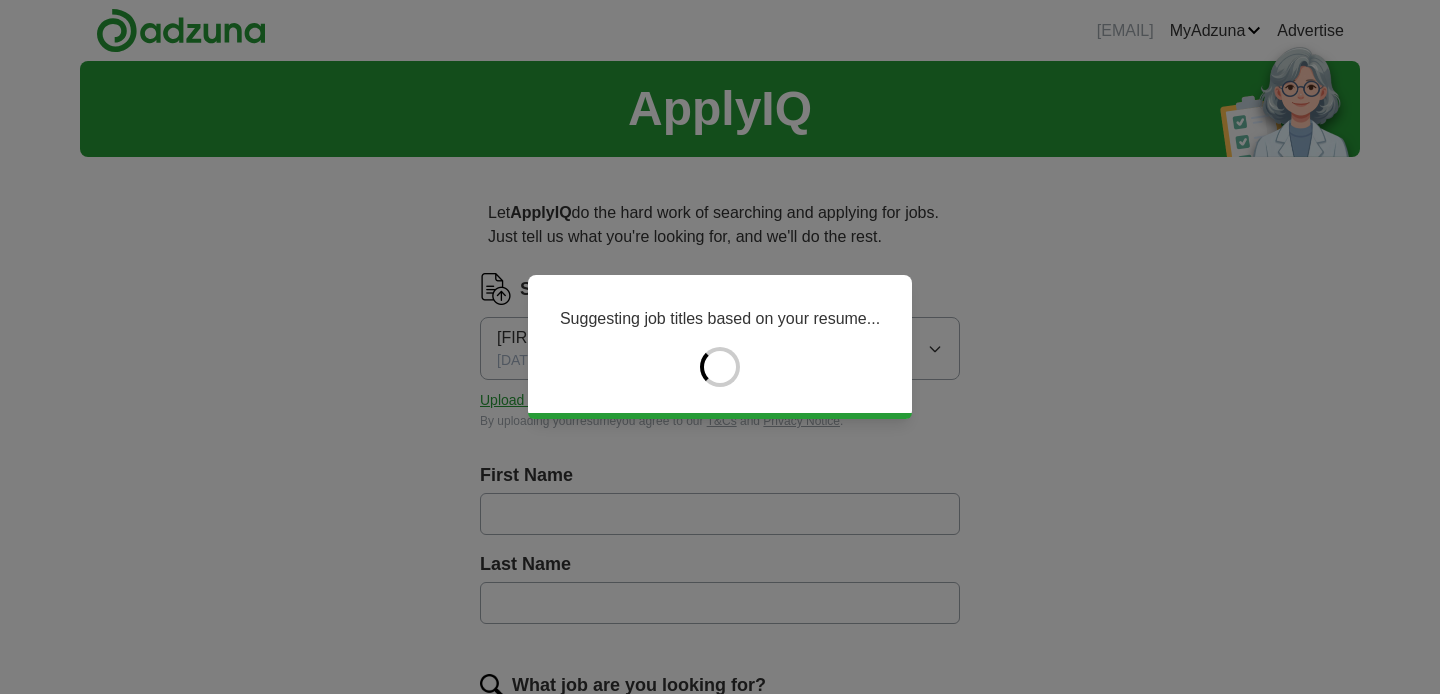 type on "*****" 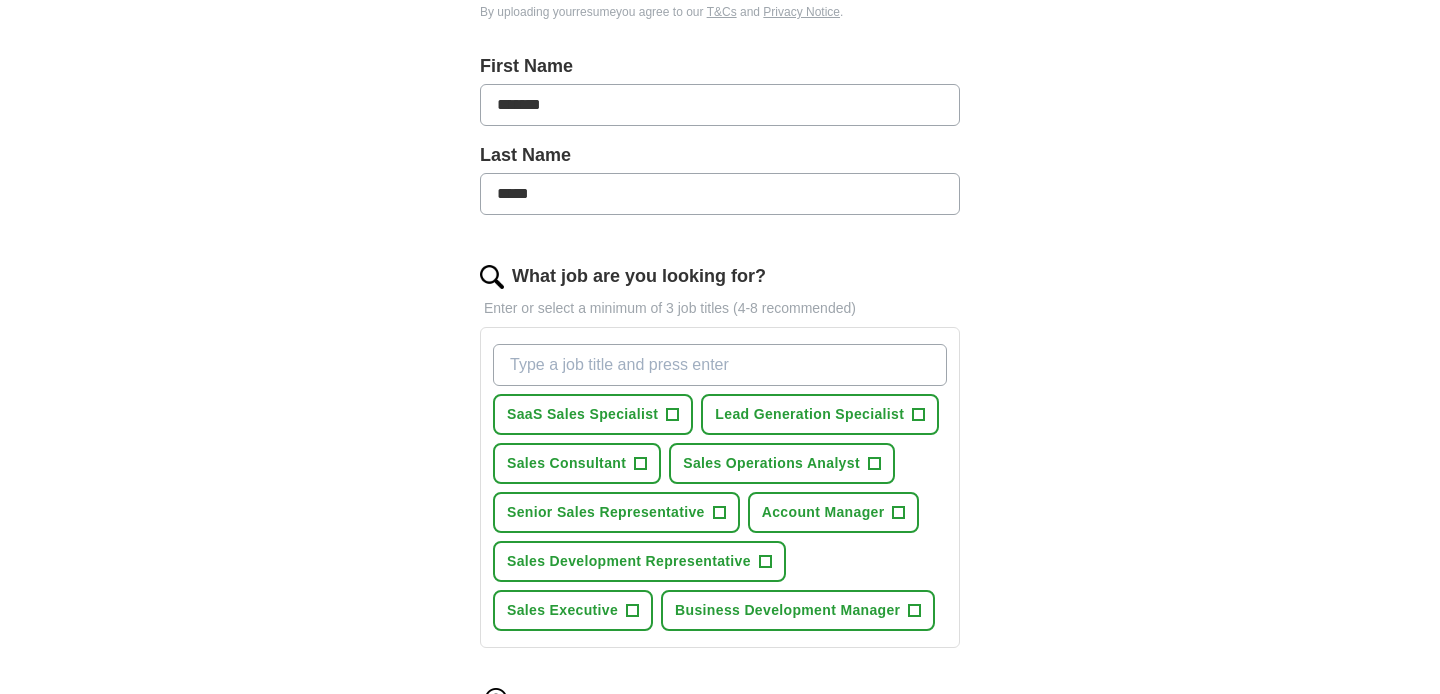 scroll, scrollTop: 452, scrollLeft: 0, axis: vertical 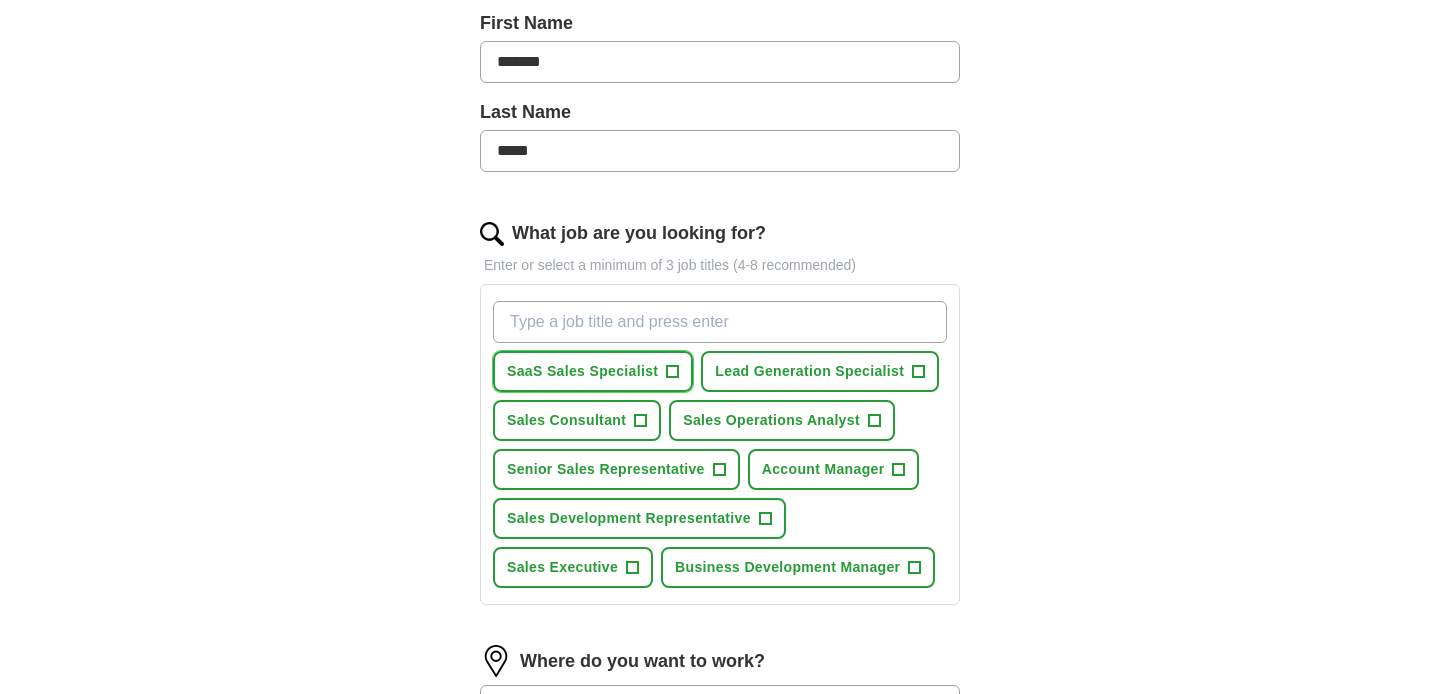 click on "+" at bounding box center [673, 372] 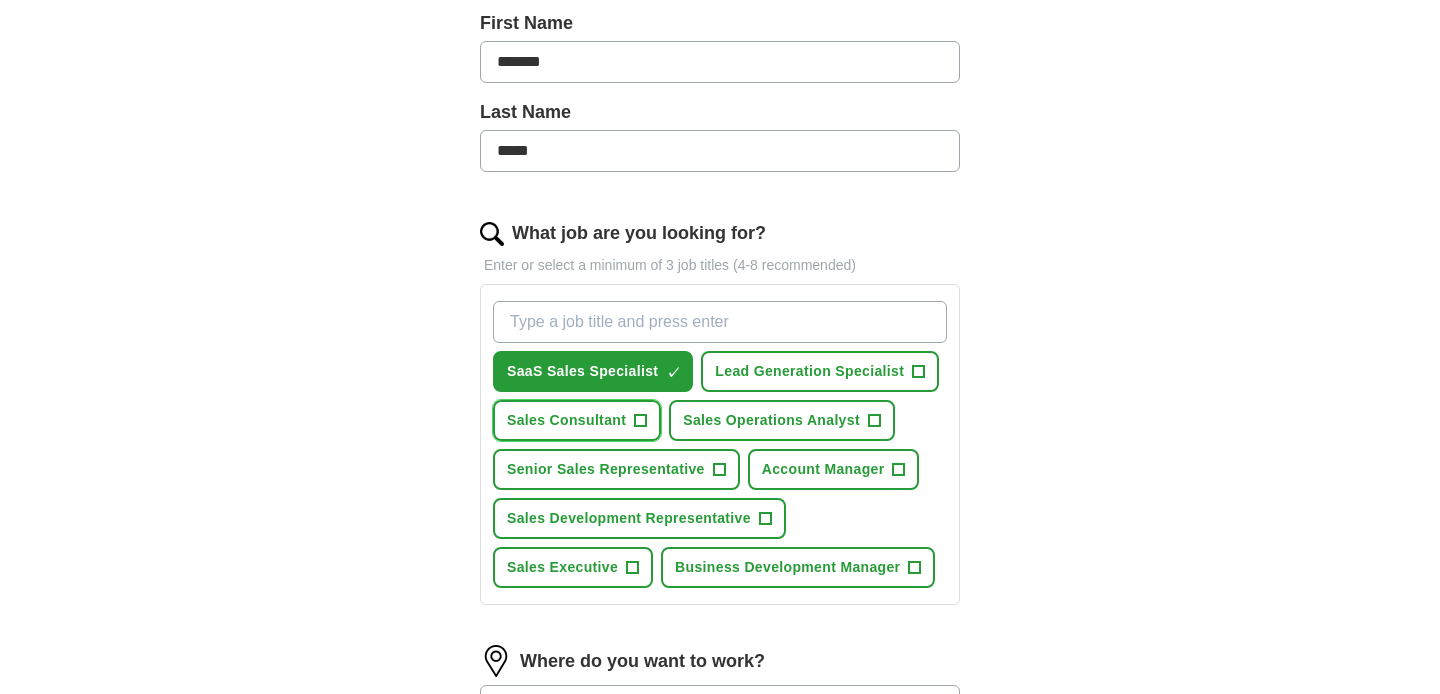 click on "+" at bounding box center (641, 421) 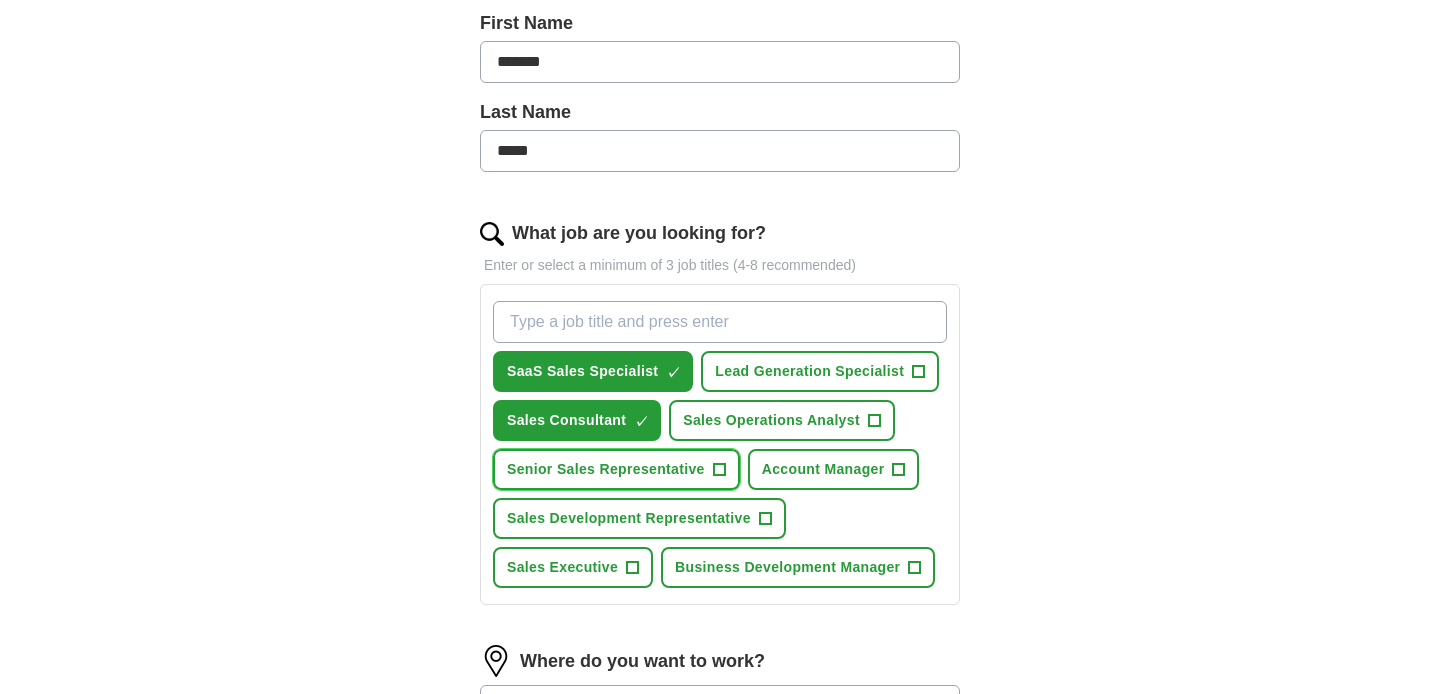 click on "Senior Sales Representative" at bounding box center (606, 469) 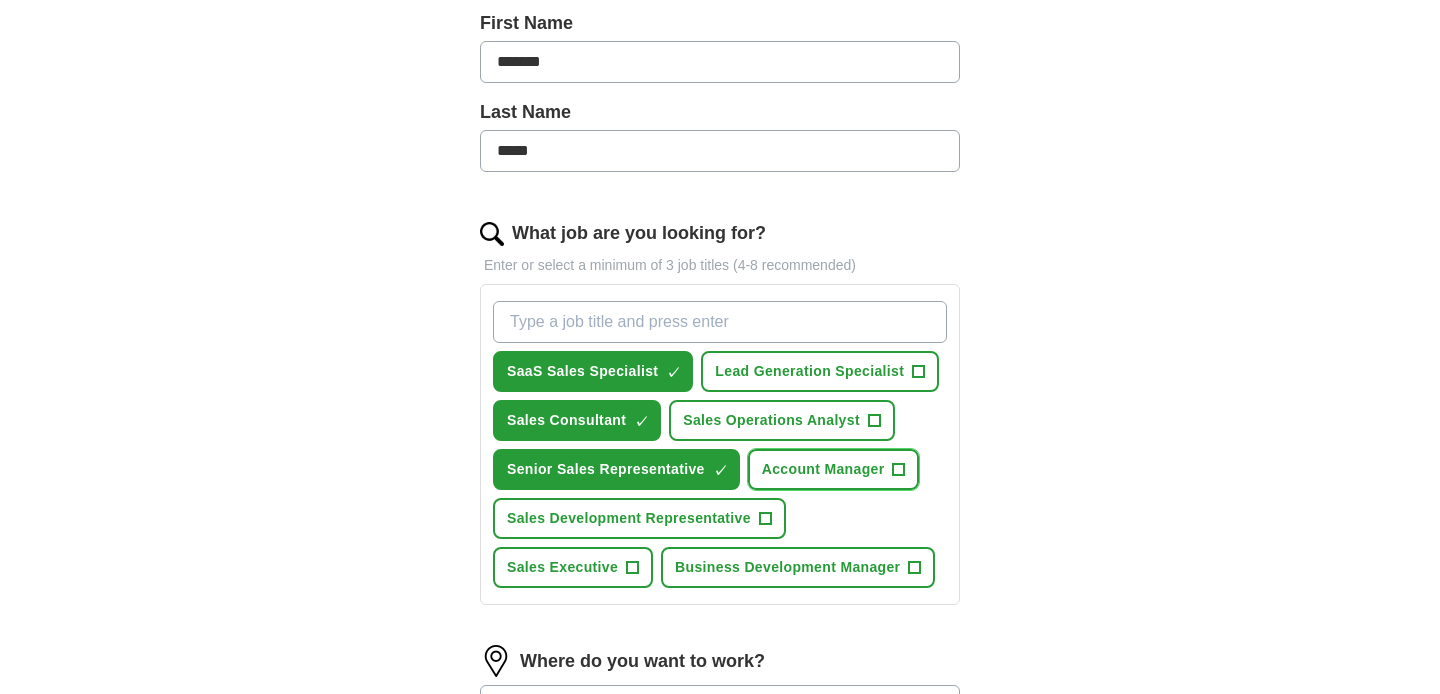 click on "Account Manager" at bounding box center (823, 469) 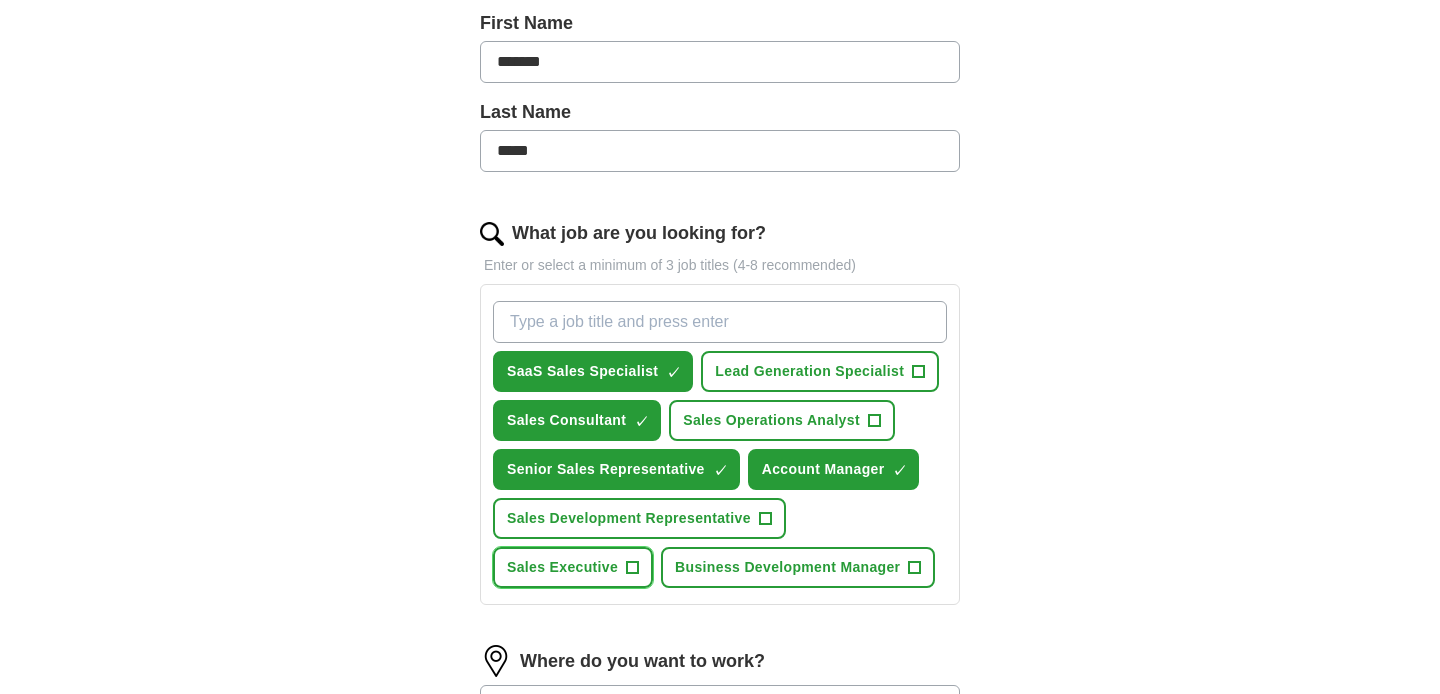 click on "Sales Executive" at bounding box center [562, 567] 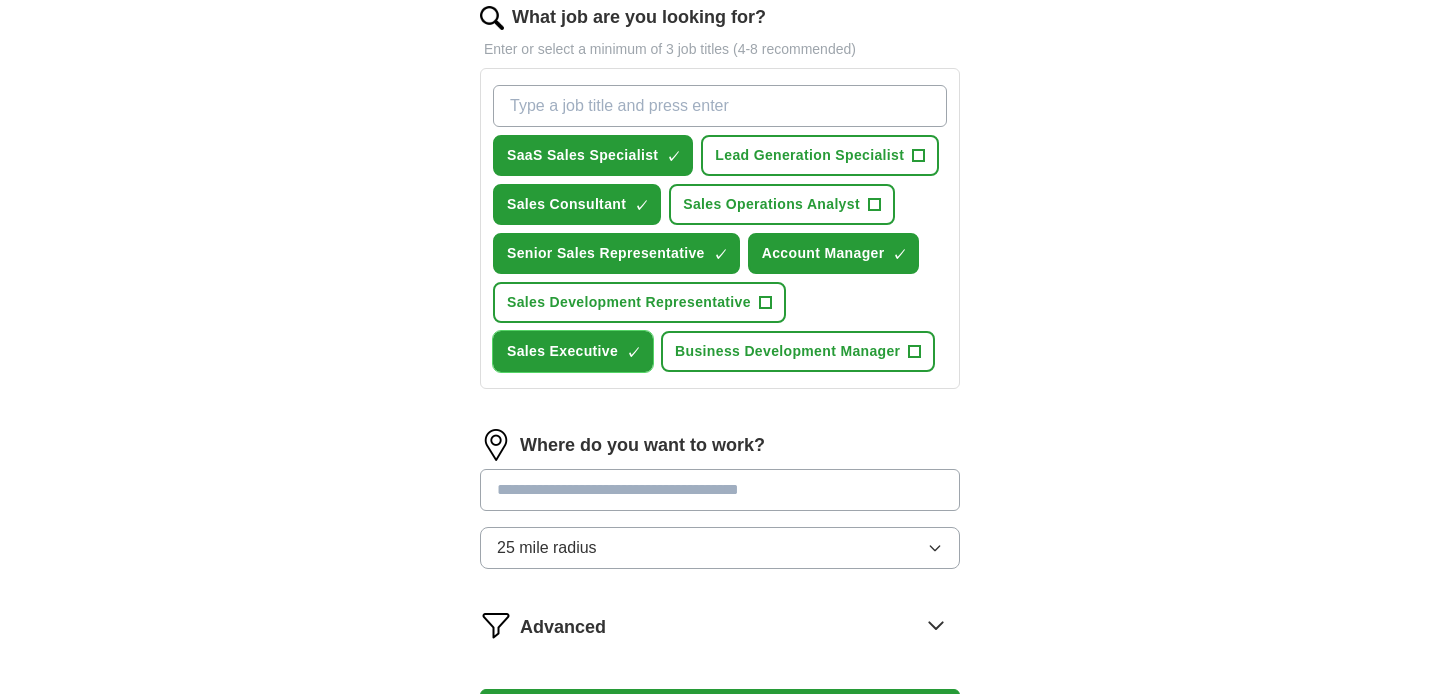 scroll, scrollTop: 685, scrollLeft: 0, axis: vertical 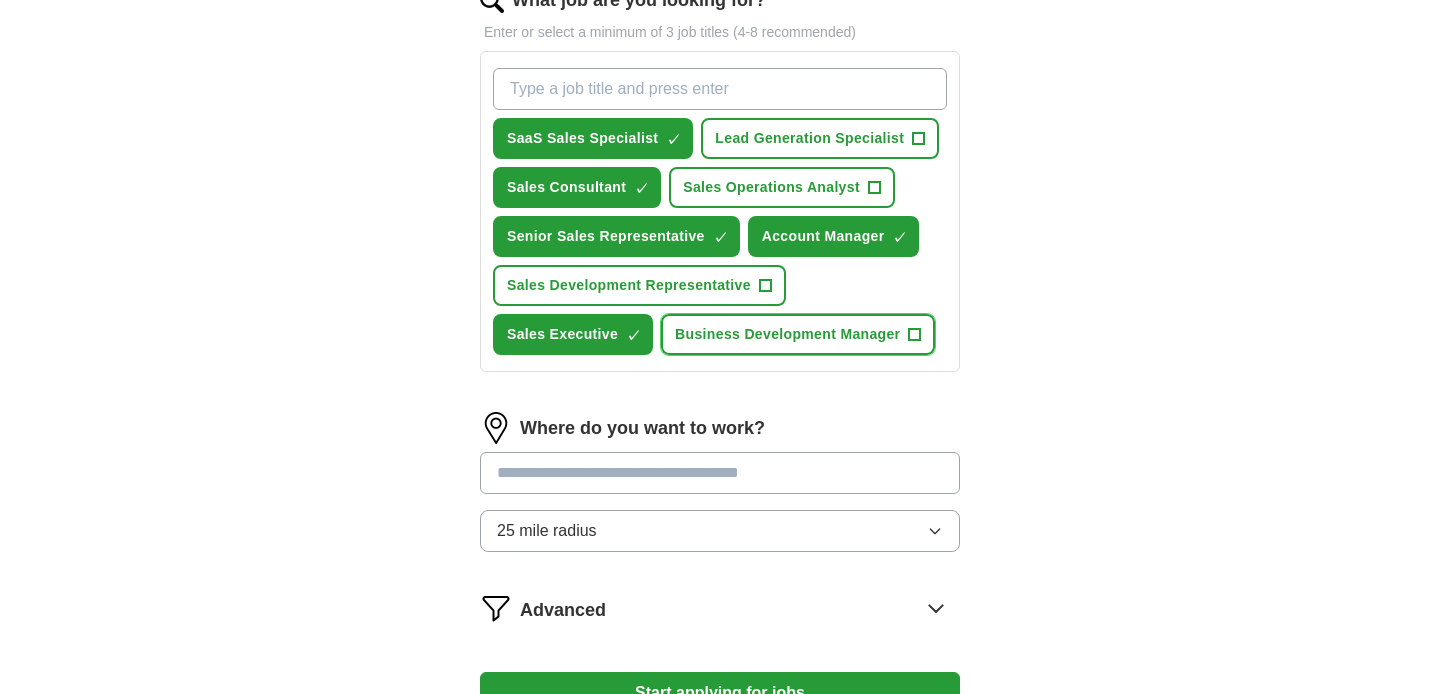 click on "Business Development Manager" at bounding box center (787, 334) 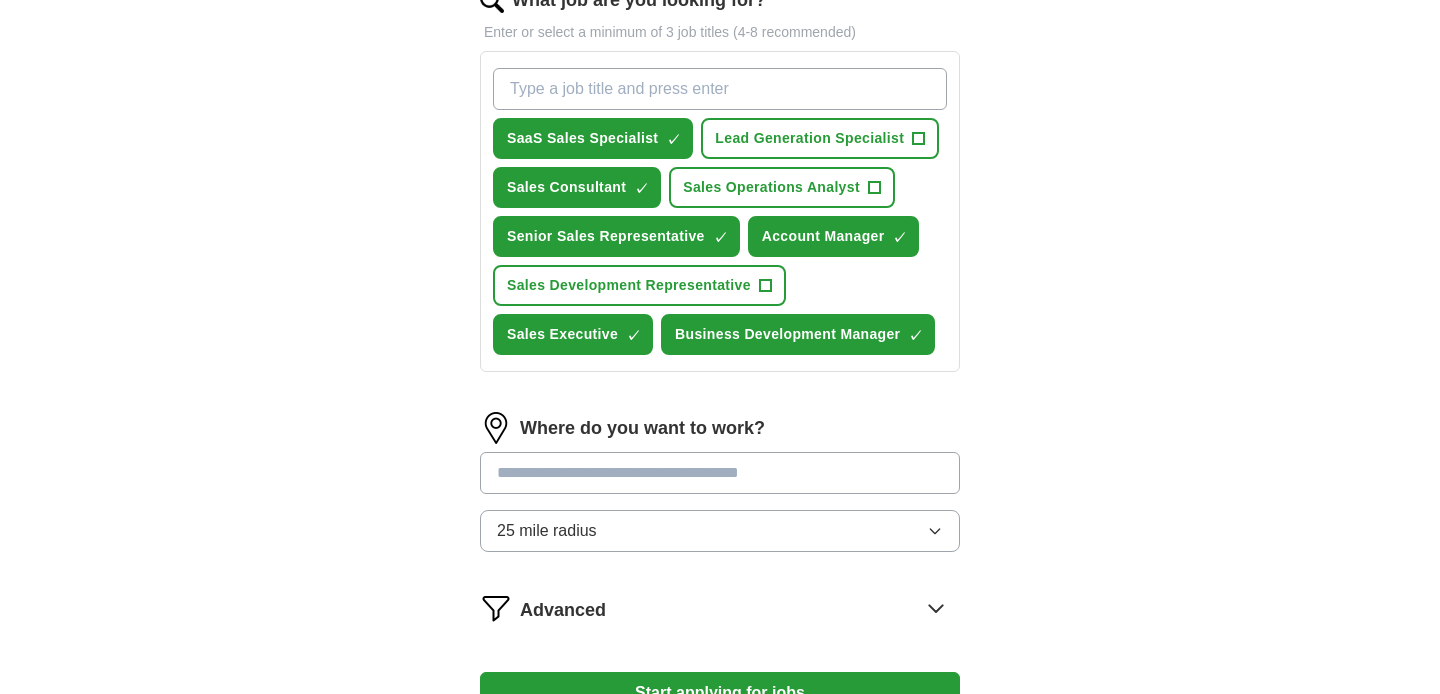 click at bounding box center [720, 473] 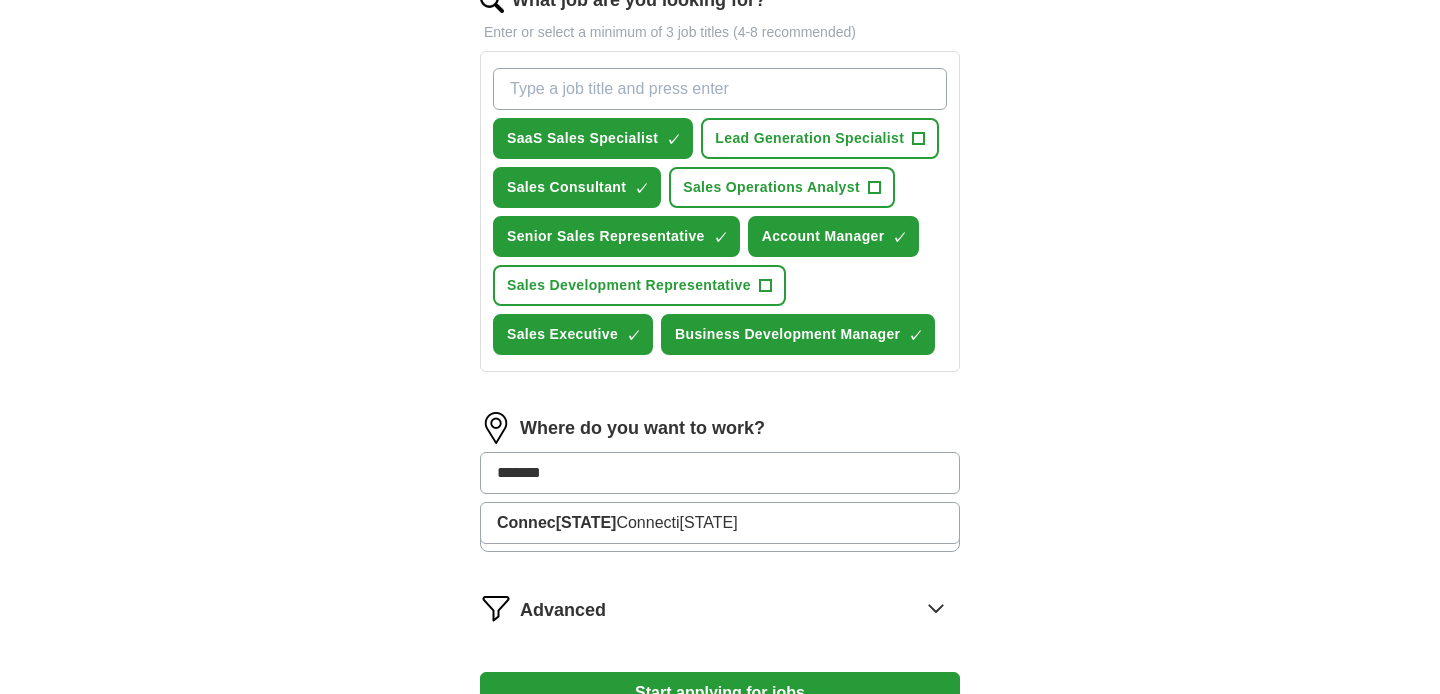 type on "********" 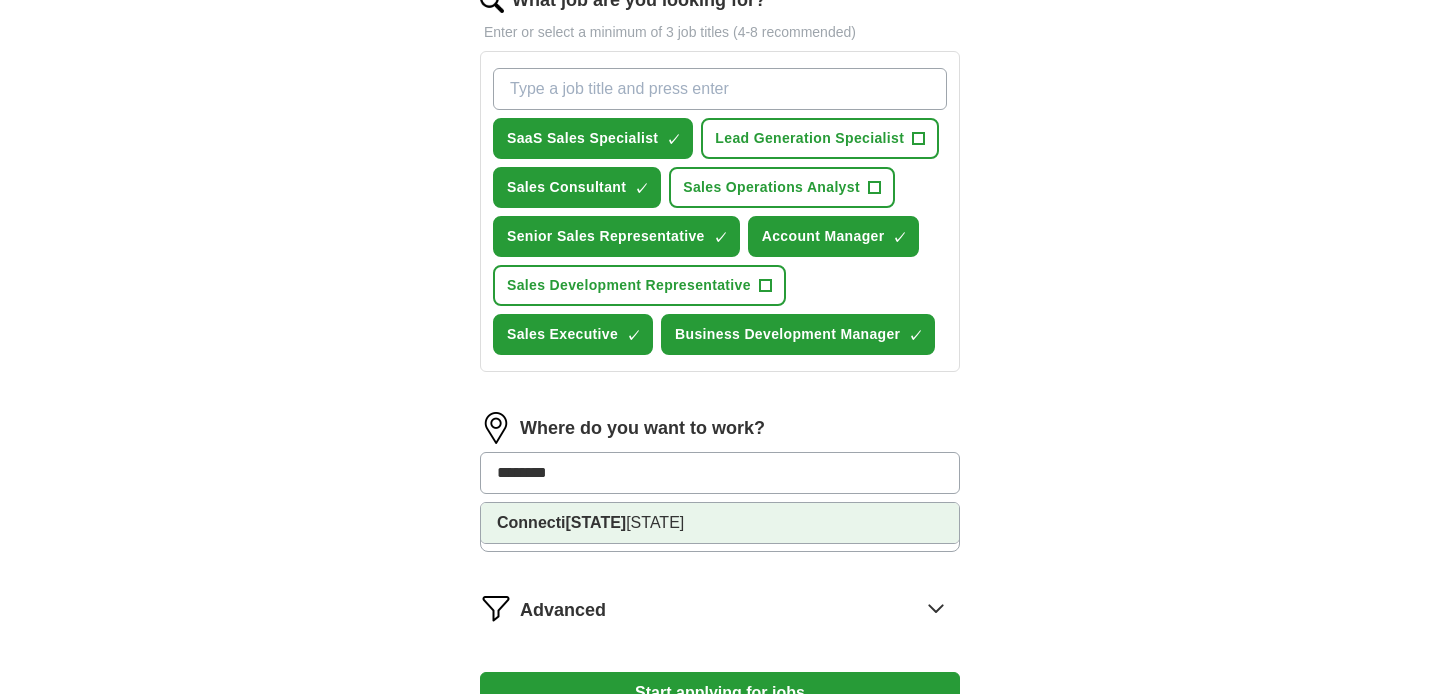 click on "Connecti [STATE]" at bounding box center [720, 523] 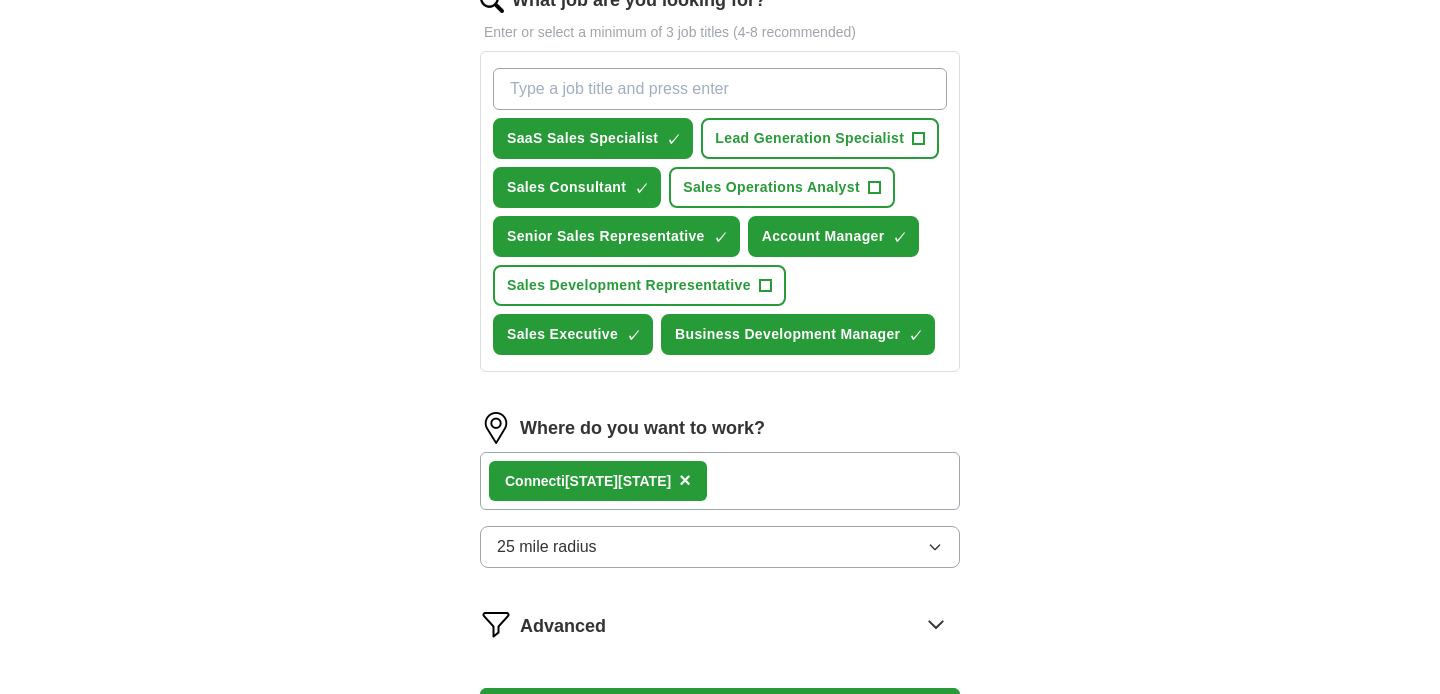 click on "25 mile radius" at bounding box center (720, 547) 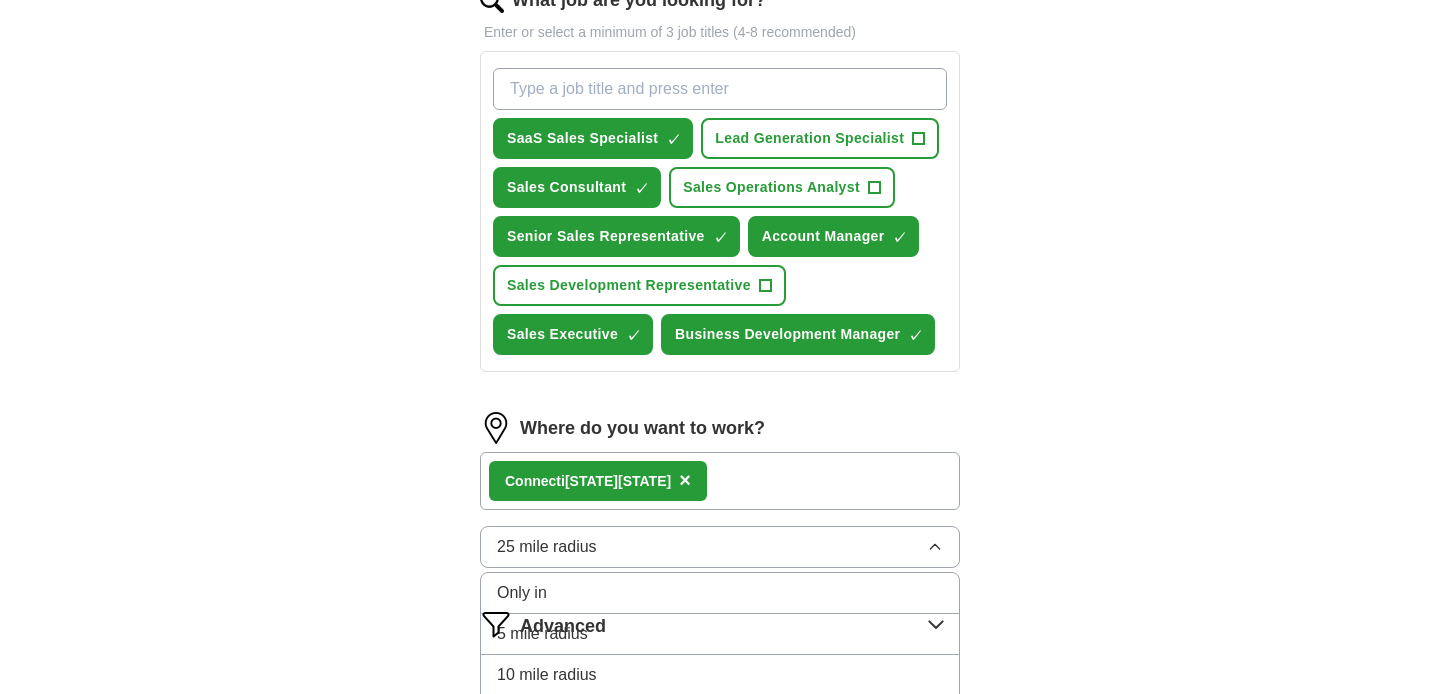 click on "ApplyIQ Let  ApplyIQ  do the hard work of searching and applying for jobs. Just tell us what you're looking for, and we'll do the rest. Select a resume [FIRST] [LAST] Resume.pdf [DATE], [TIME] Upload a different  resume By uploading your  resume  you agree to our   T&Cs   and   Privacy Notice . First Name ******* Last Name ***** What job are you looking for? Enter or select a minimum of 3 job titles (4-8 recommended) SaaS Sales Specialist ✓ × Lead Generation Specialist + Sales Consultant ✓ × Sales Operations Analyst + Senior Sales Representative ✓ × Account Manager ✓ × Sales Development Representative + Sales Executive ✓ × Business Development Manager ✓ × Where do you want to work? Connecti[STATE] × 25 mile radius Only in 5 mile radius 10 mile radius 25 mile radius ✓ 50 mile radius 100 mile radius Advanced Start applying for jobs By registering, you consent to us applying to suitable jobs for you" at bounding box center [720, 80] 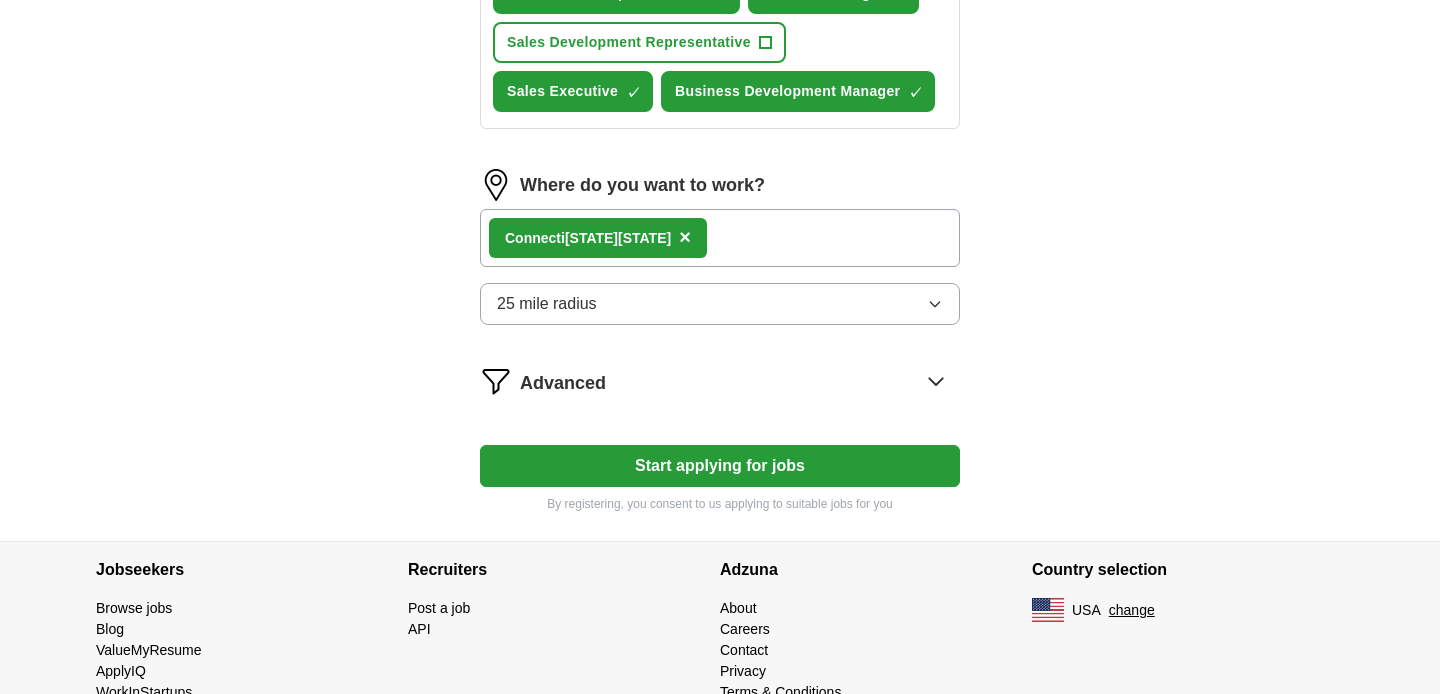 scroll, scrollTop: 937, scrollLeft: 0, axis: vertical 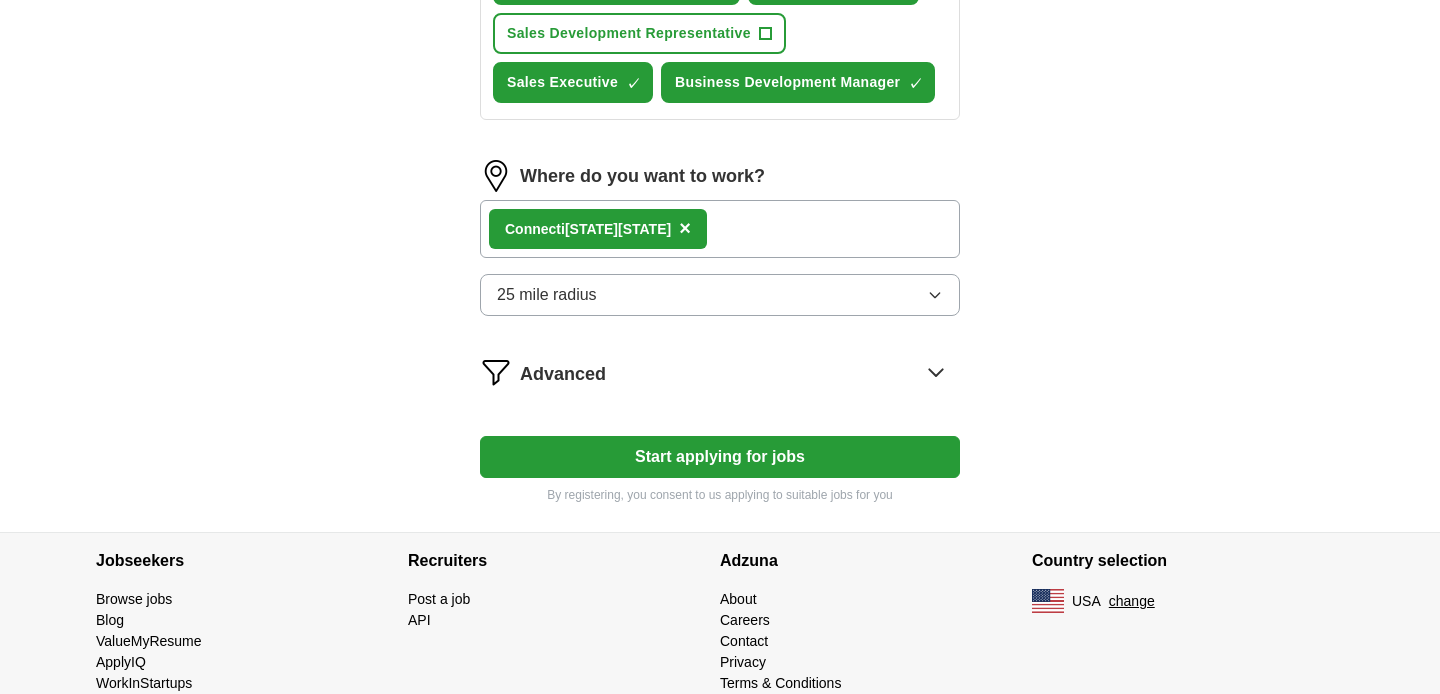 click on "25 mile radius" at bounding box center [720, 295] 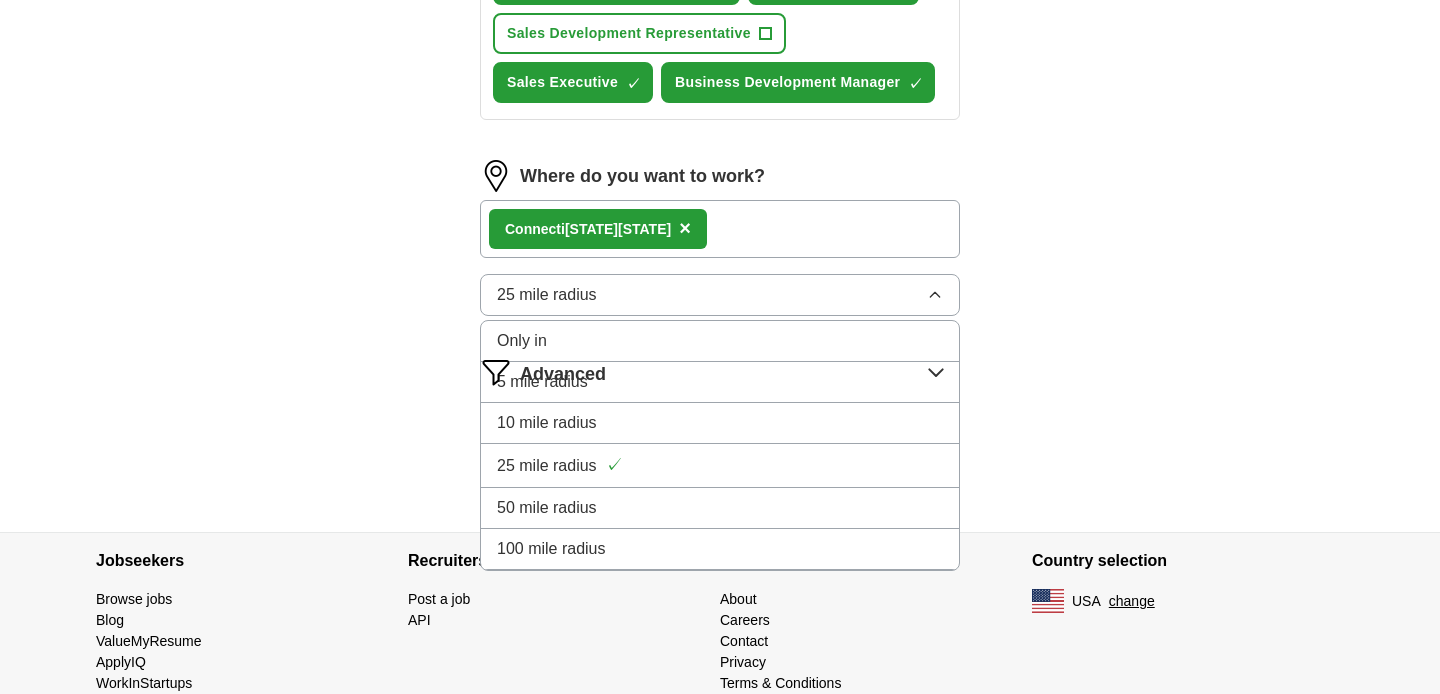 scroll, scrollTop: 977, scrollLeft: 0, axis: vertical 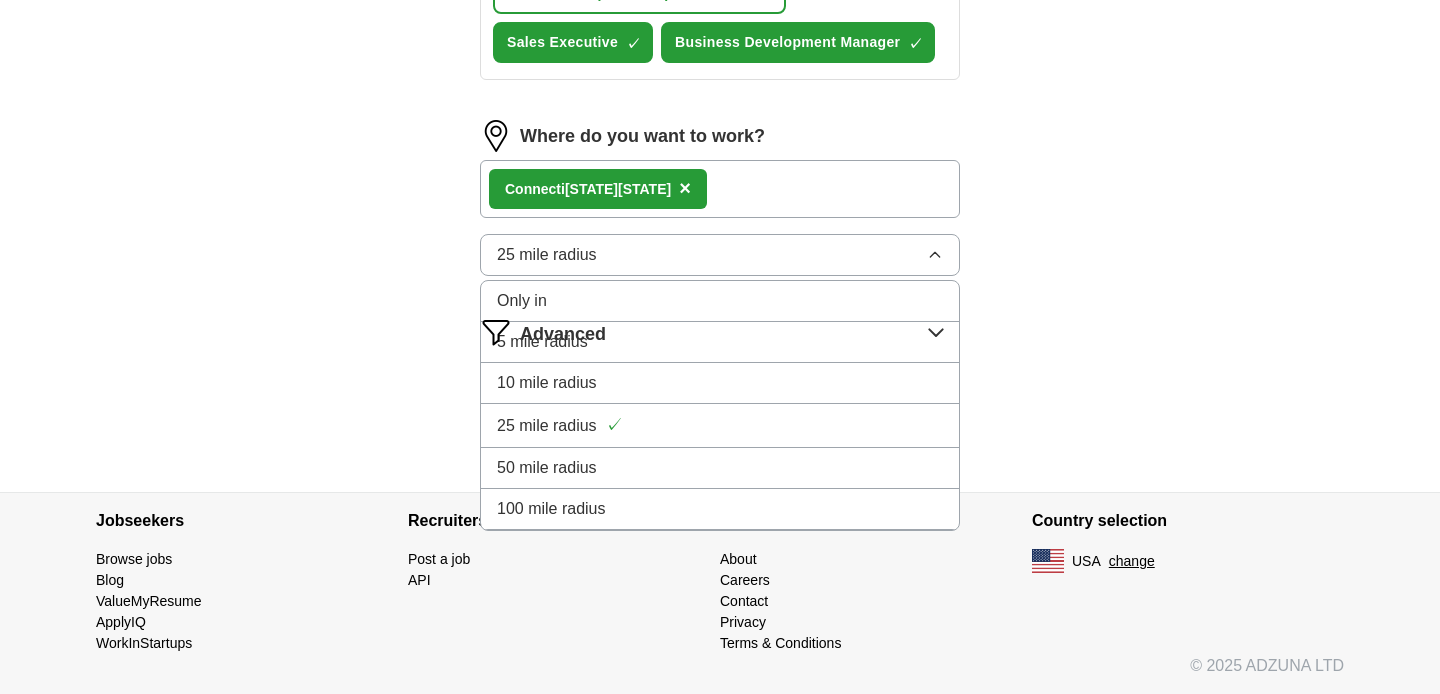 click on "50 mile radius" at bounding box center [720, 468] 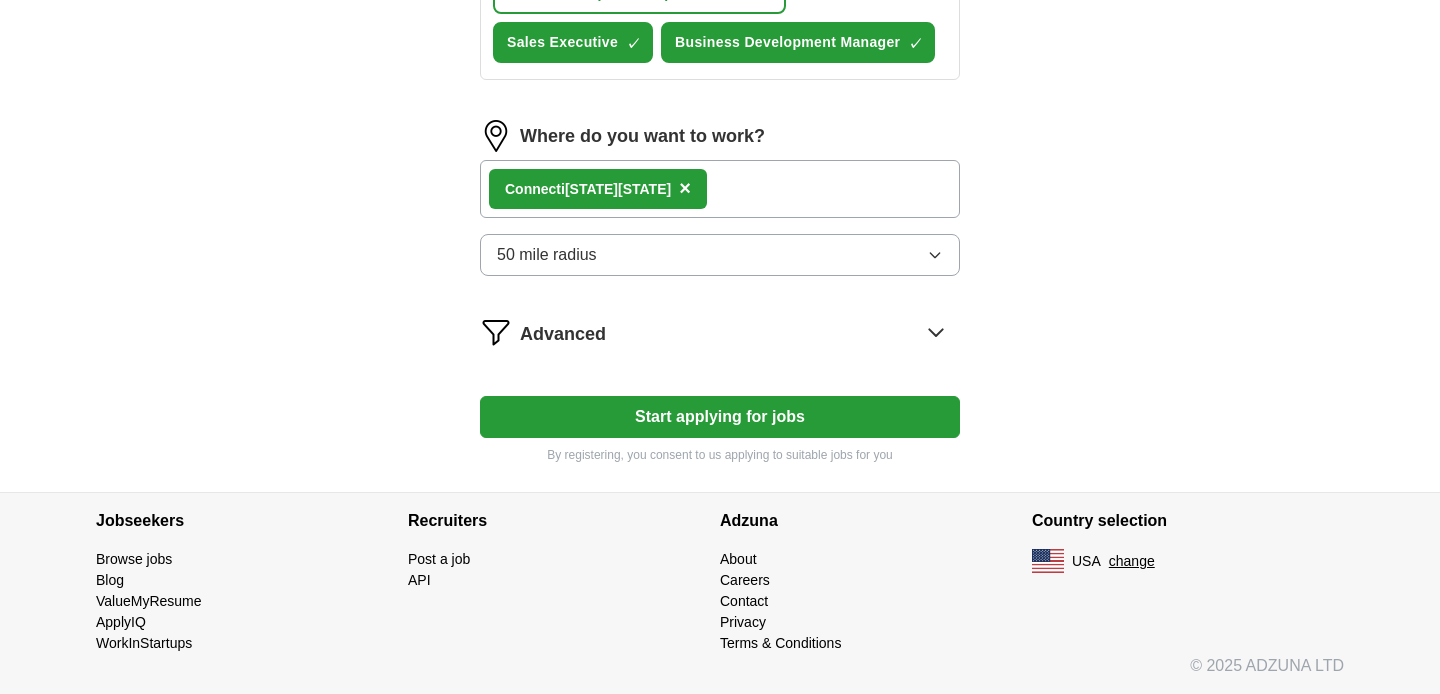 click on "Start applying for jobs" at bounding box center [720, 417] 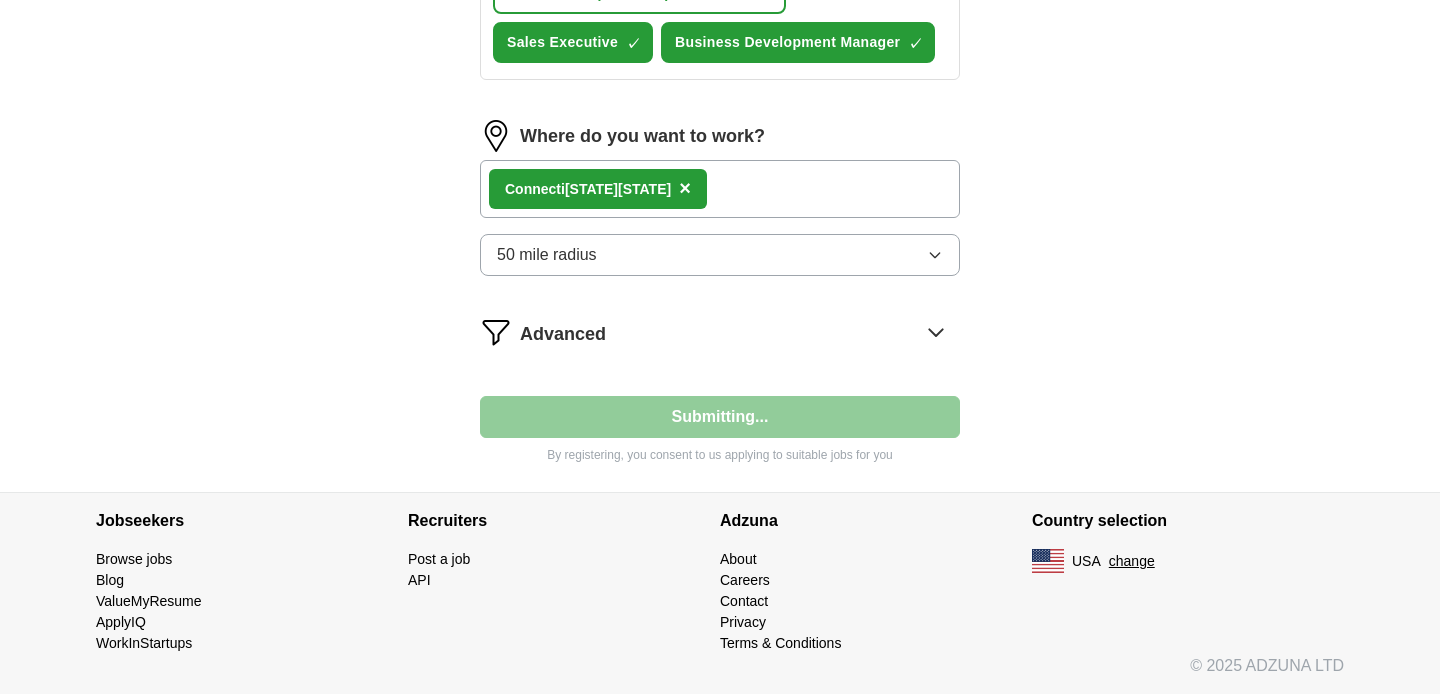 select on "**" 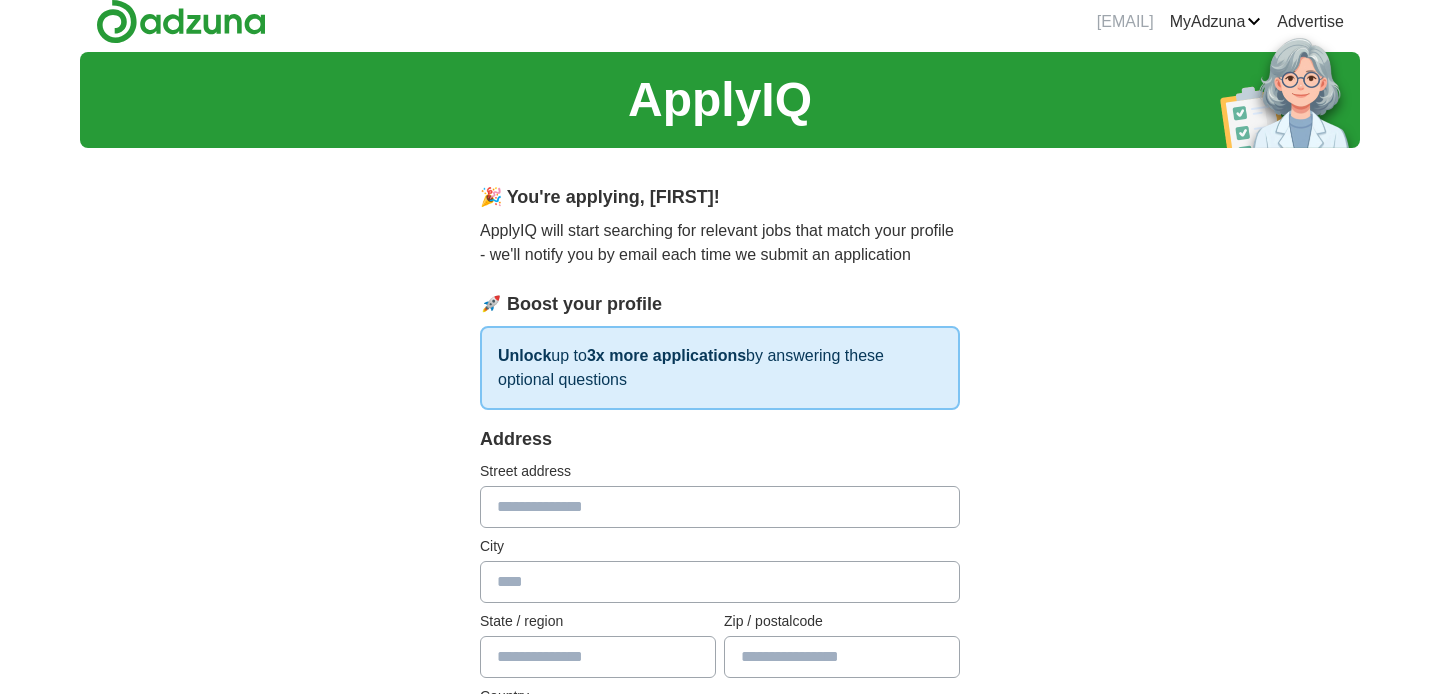 scroll, scrollTop: 0, scrollLeft: 0, axis: both 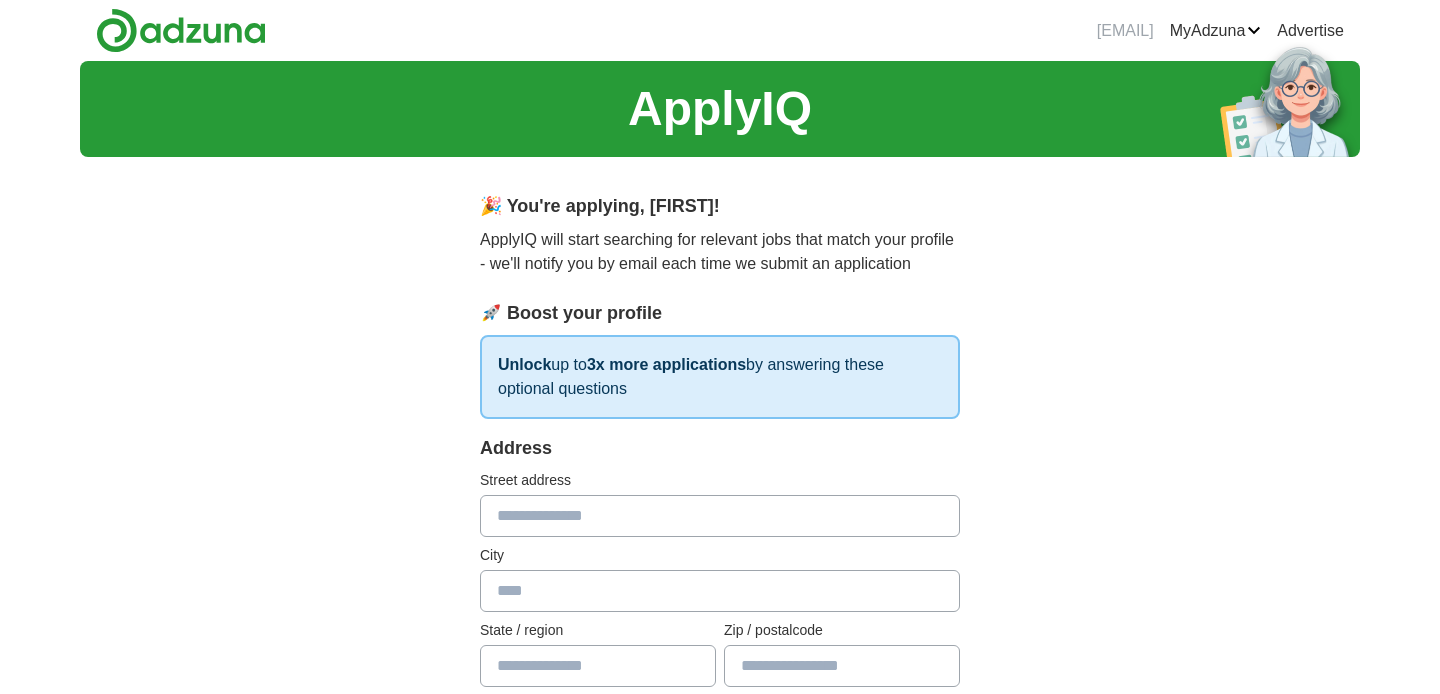 click at bounding box center [720, 516] 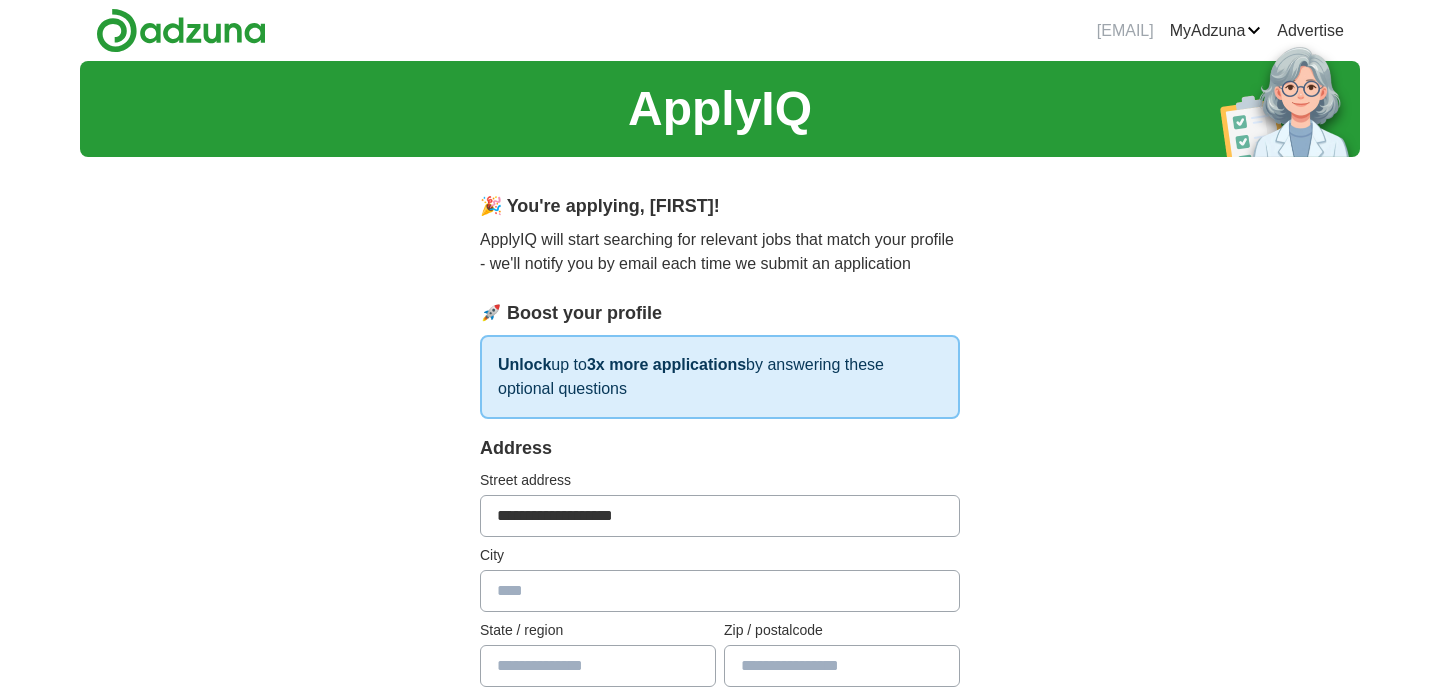 type on "******" 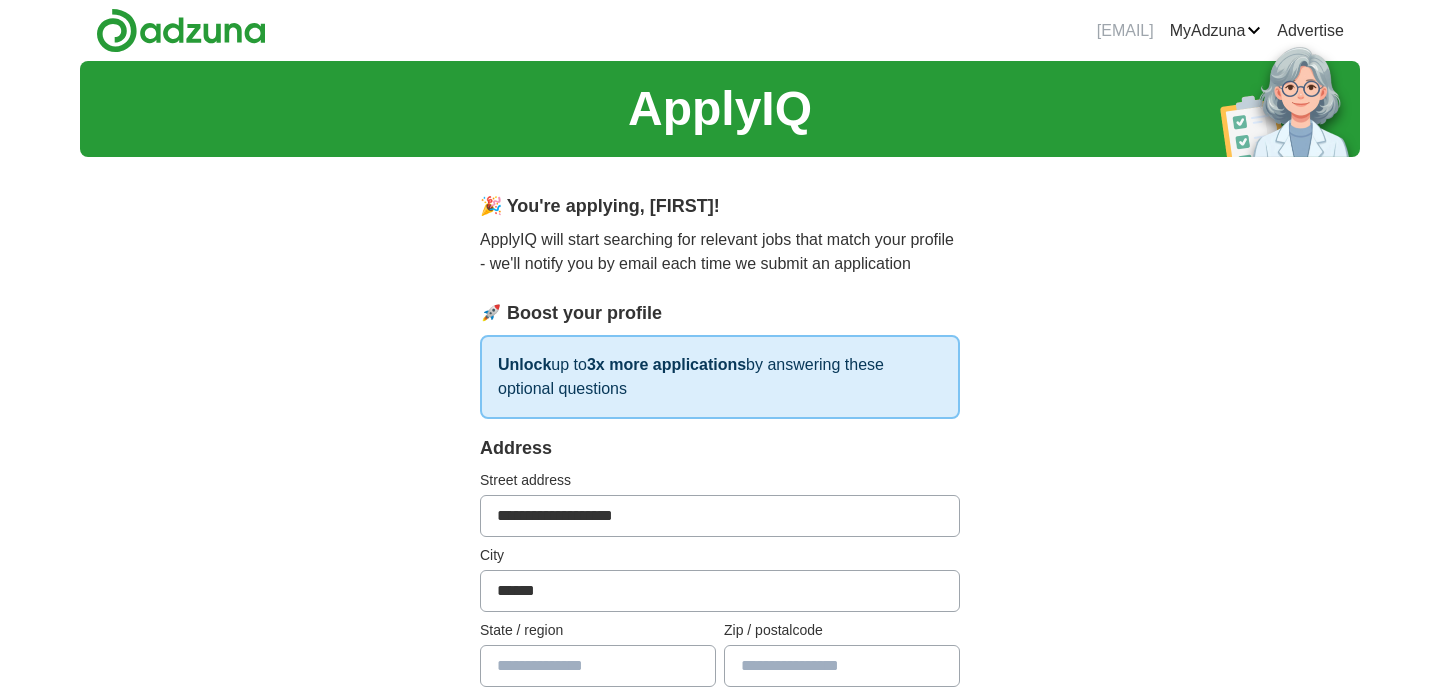 type on "**" 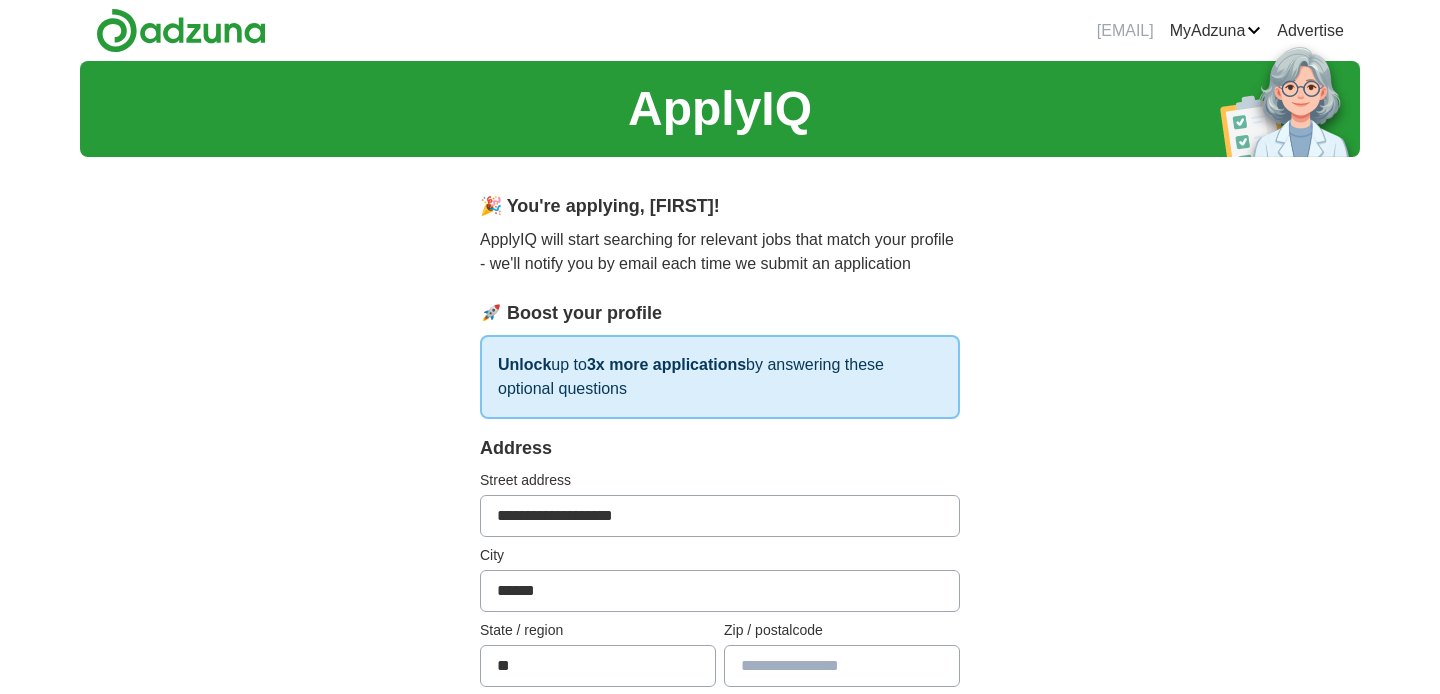 type on "*****" 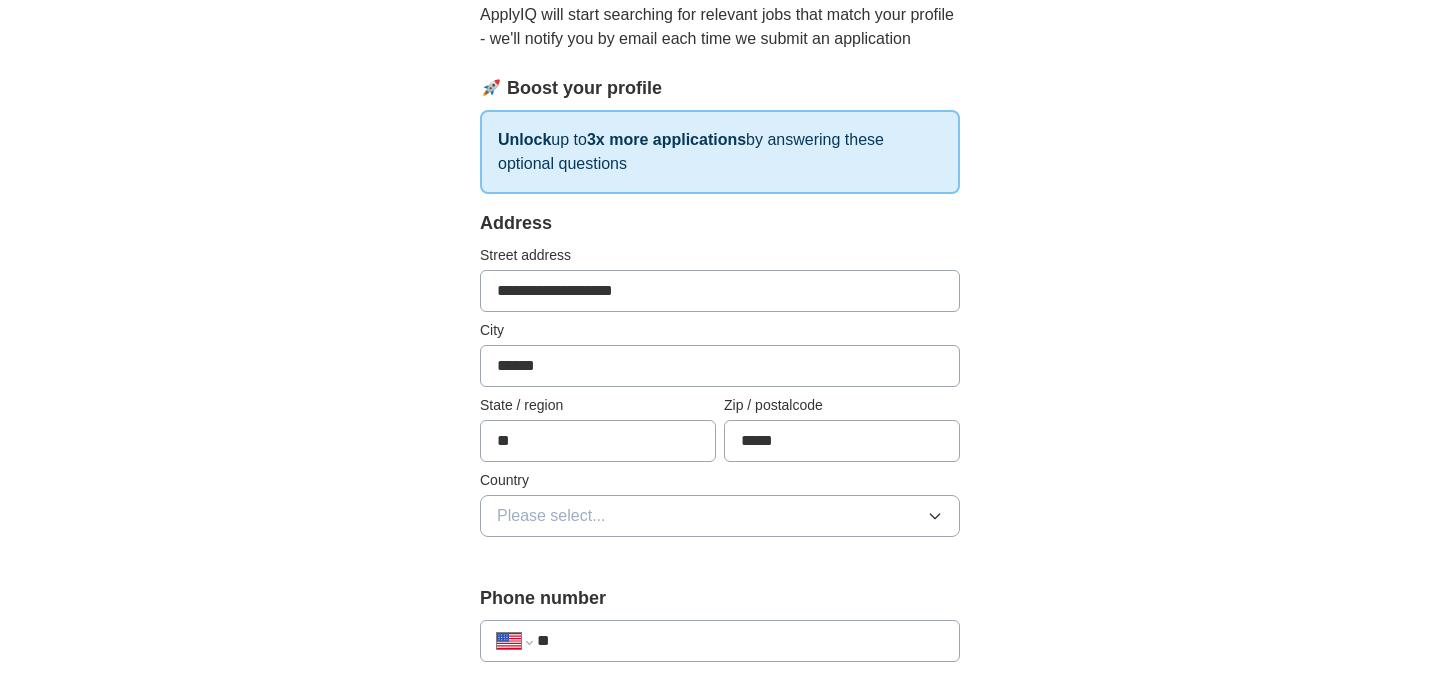 scroll, scrollTop: 270, scrollLeft: 0, axis: vertical 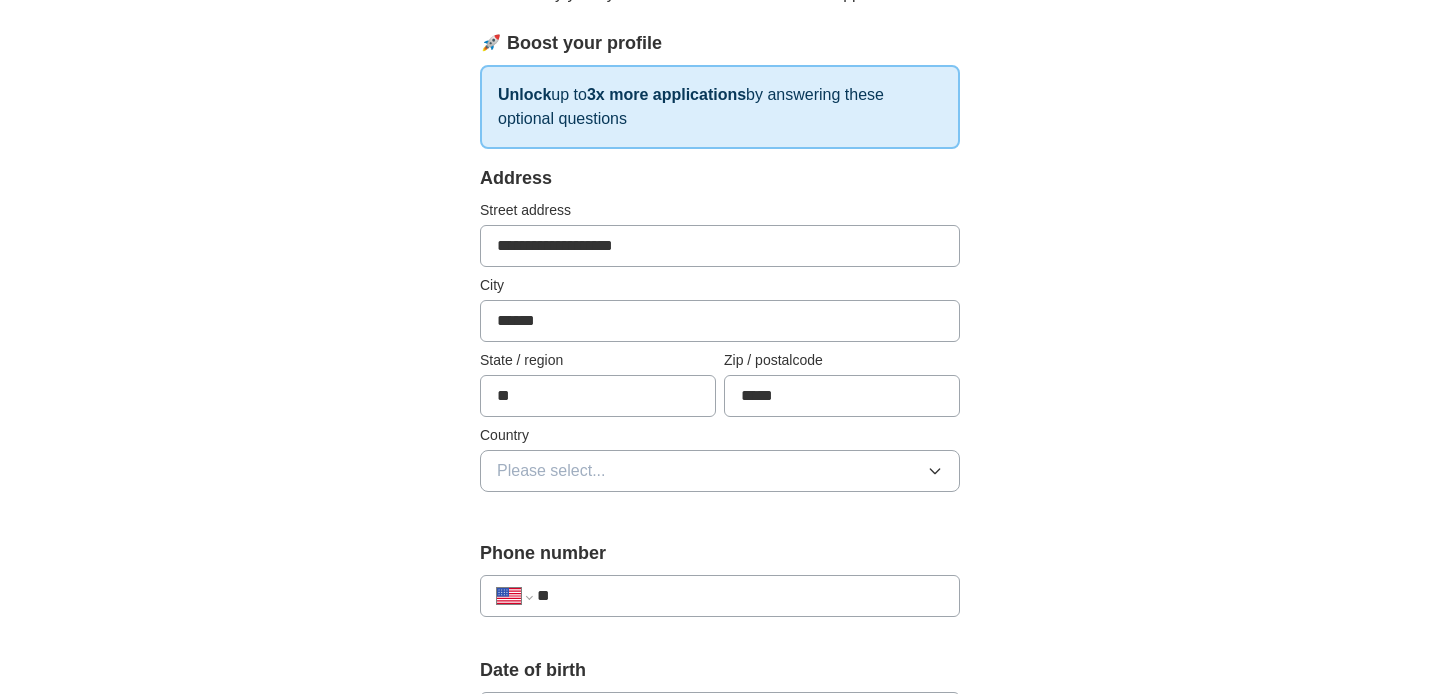 click on "Country" at bounding box center (720, 435) 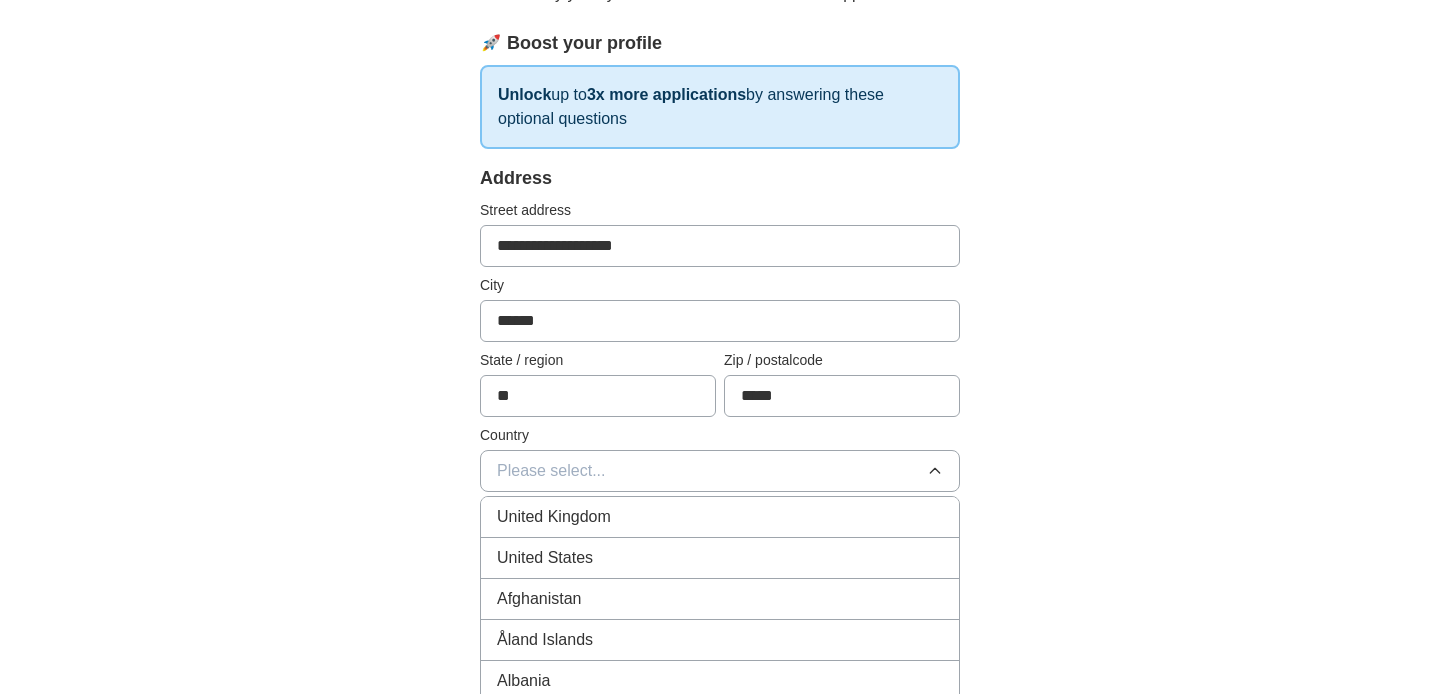 click on "United States" at bounding box center (545, 558) 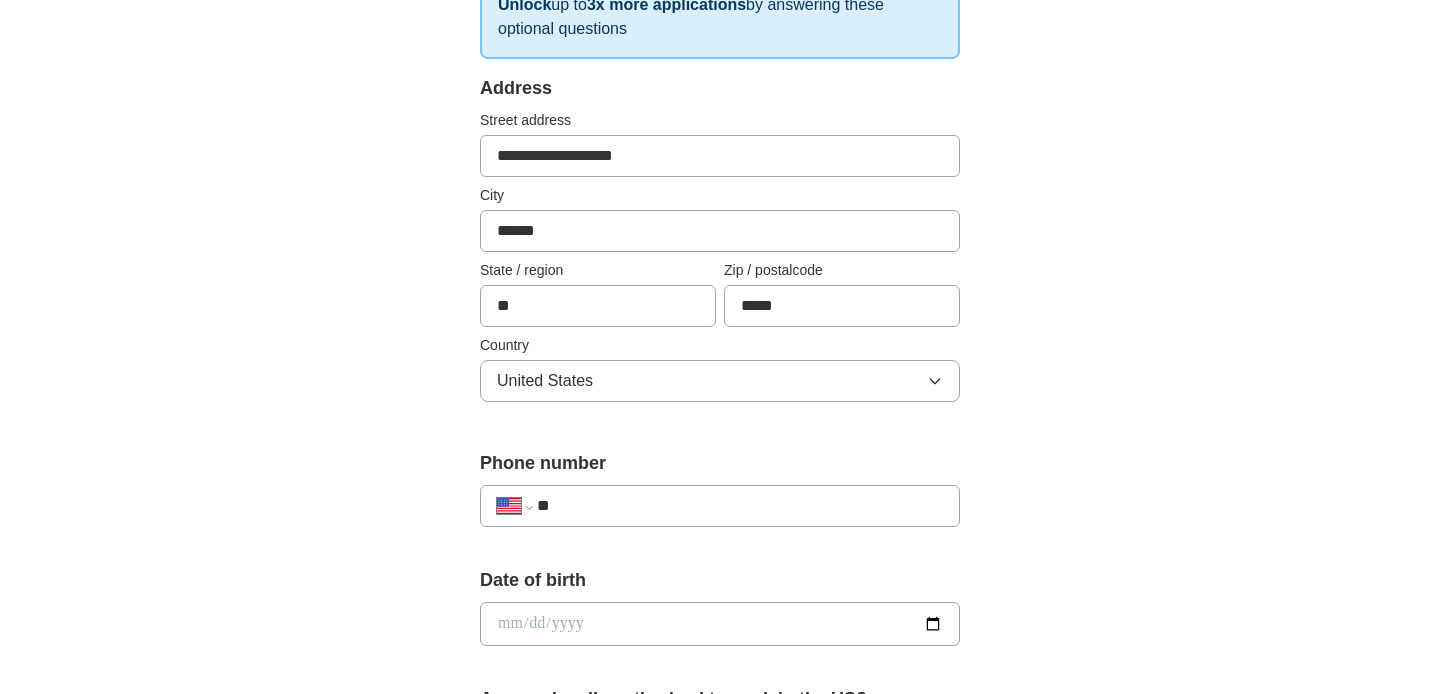 scroll, scrollTop: 396, scrollLeft: 0, axis: vertical 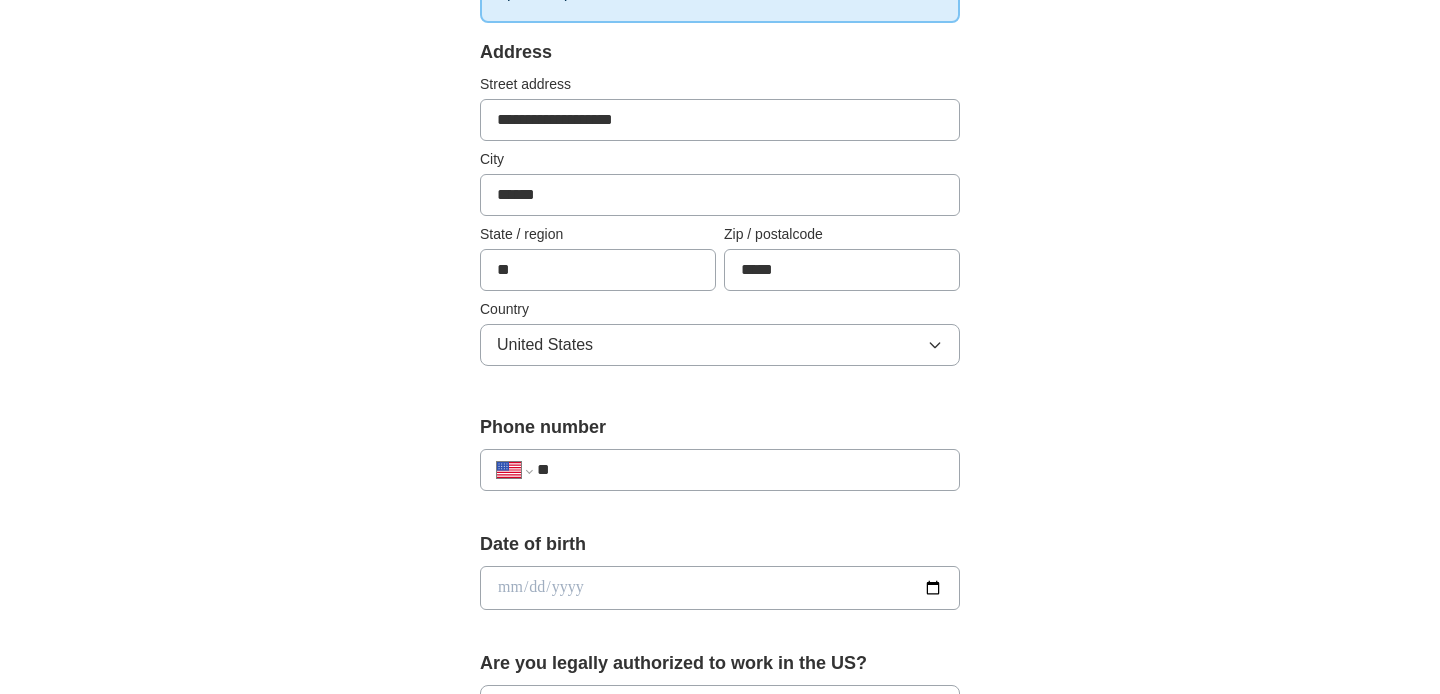 click on "**" at bounding box center [740, 470] 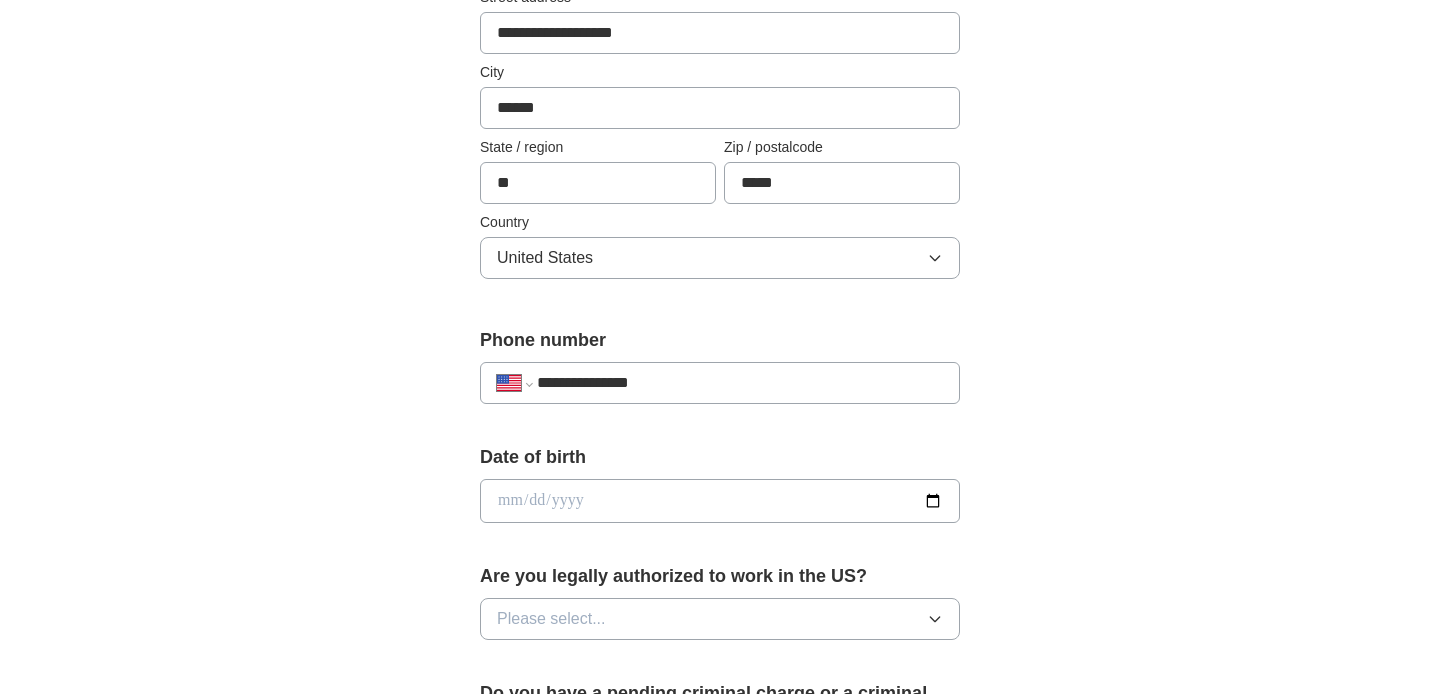 scroll, scrollTop: 523, scrollLeft: 0, axis: vertical 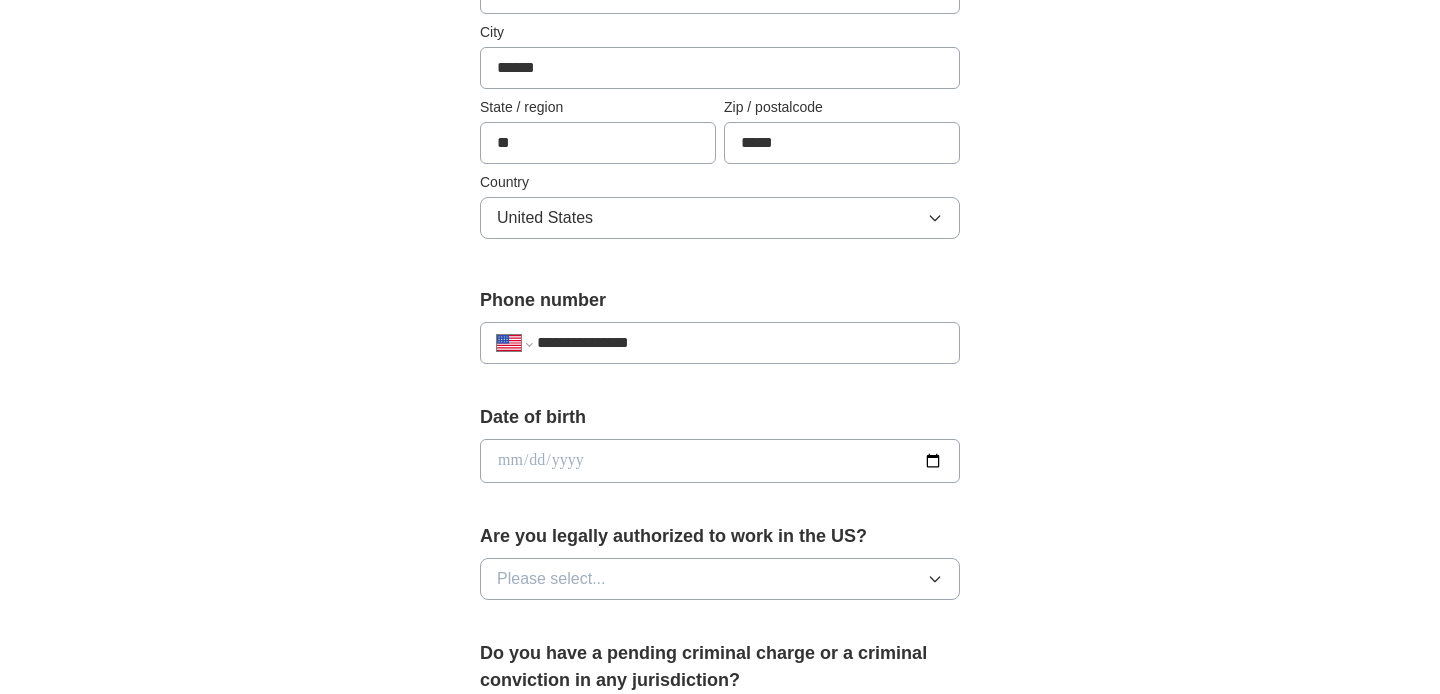 type on "**********" 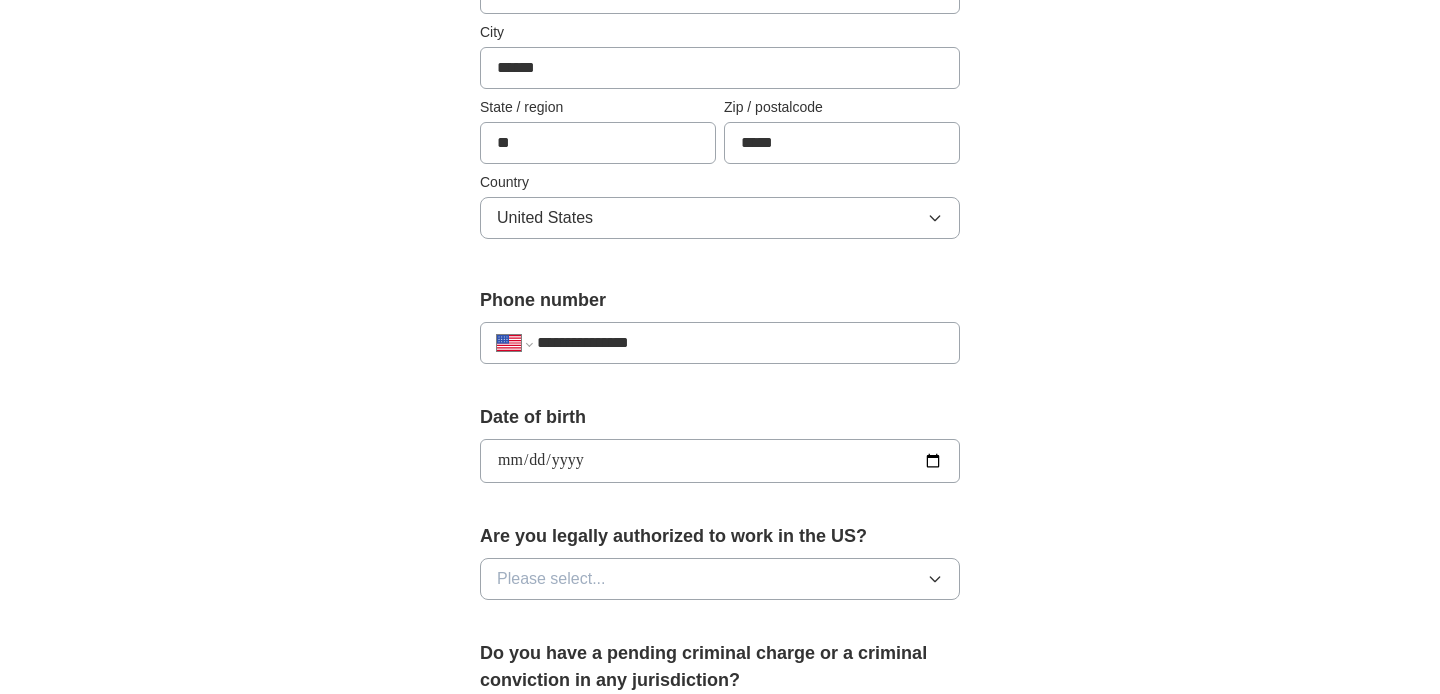 type on "**********" 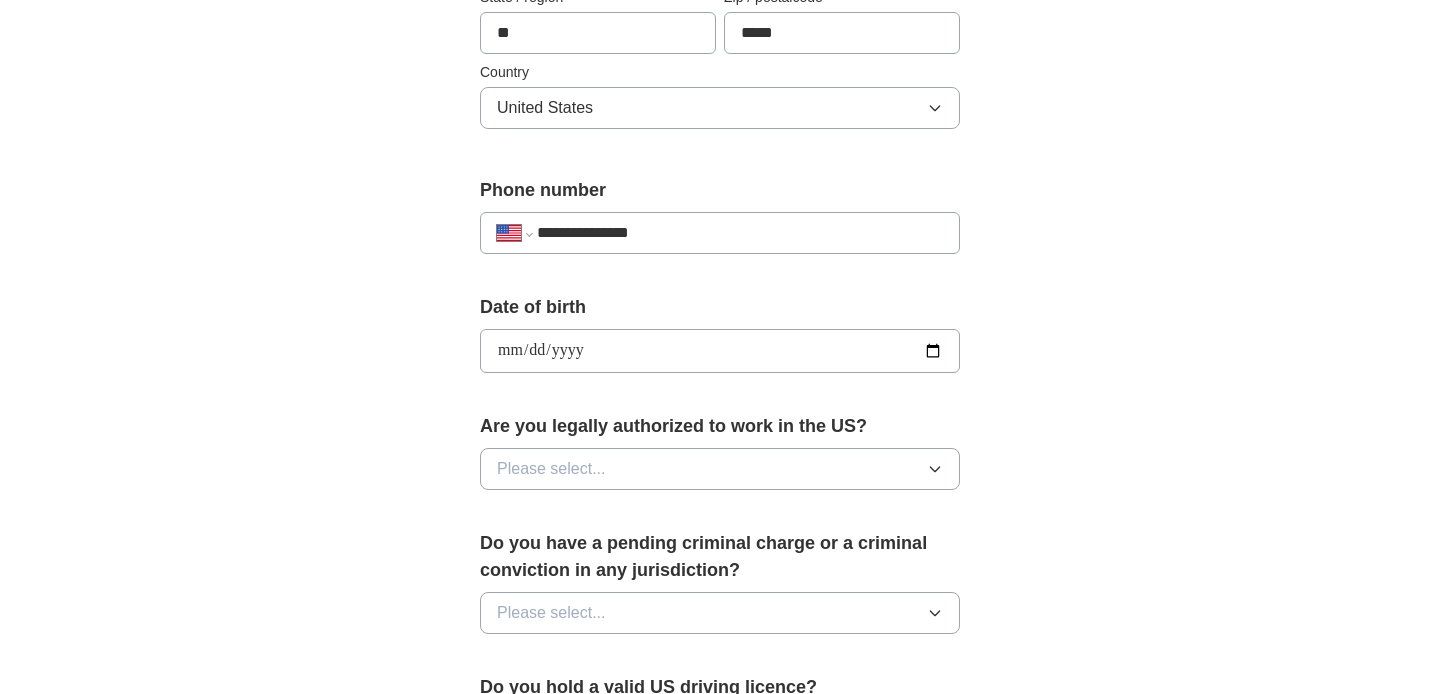 scroll, scrollTop: 638, scrollLeft: 0, axis: vertical 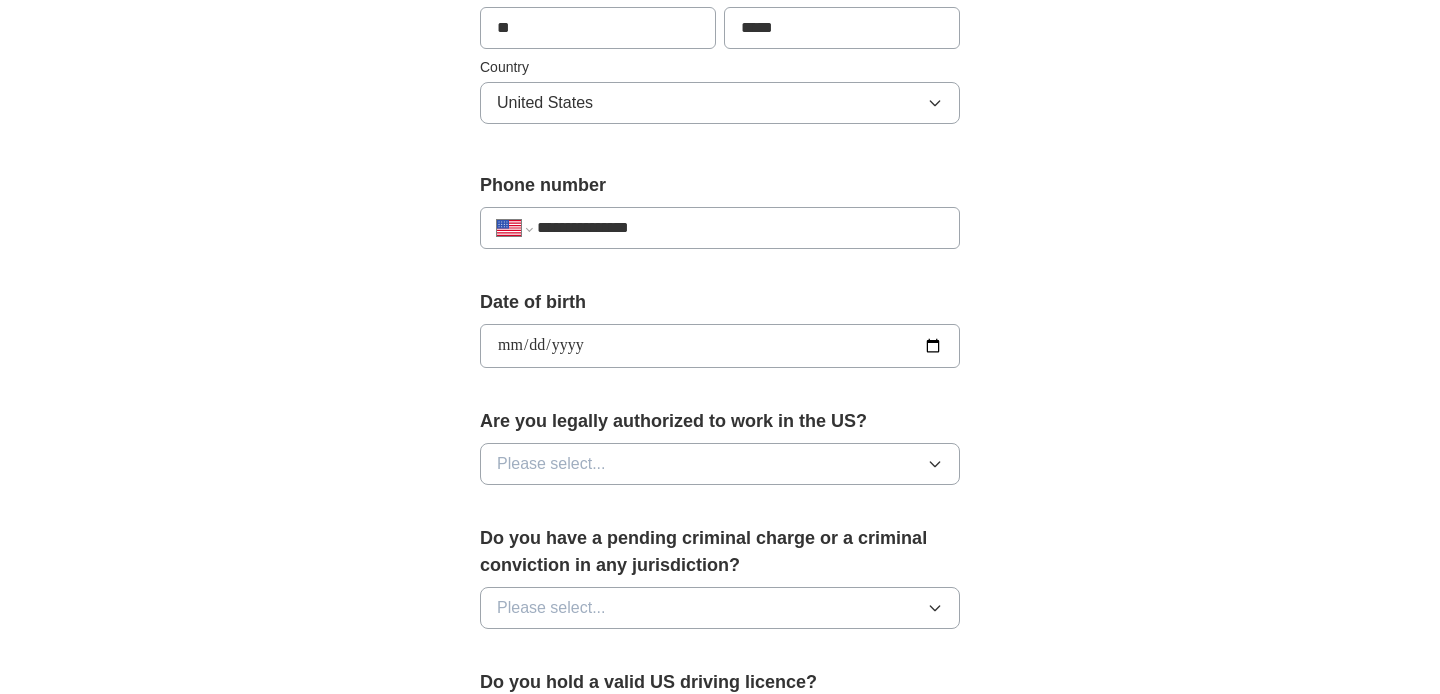 click on "Please select..." at bounding box center (720, 464) 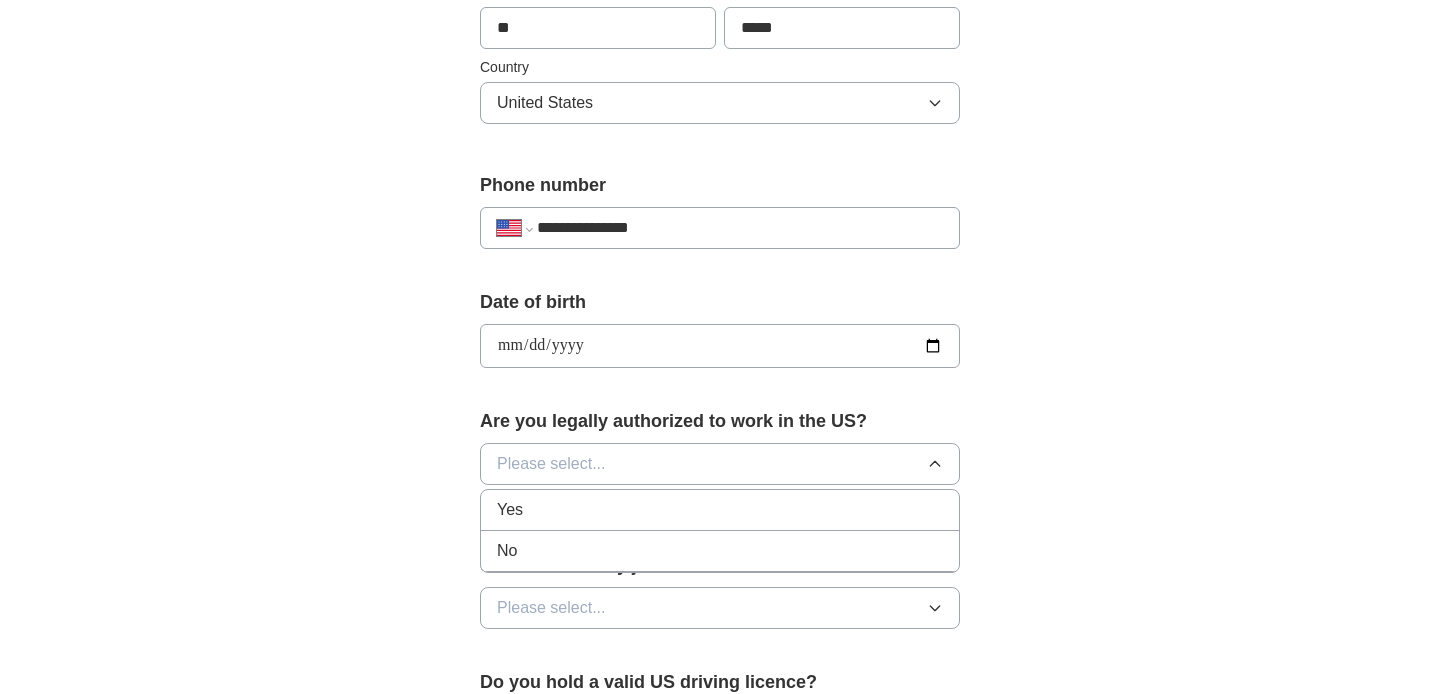 click on "Yes" at bounding box center [720, 510] 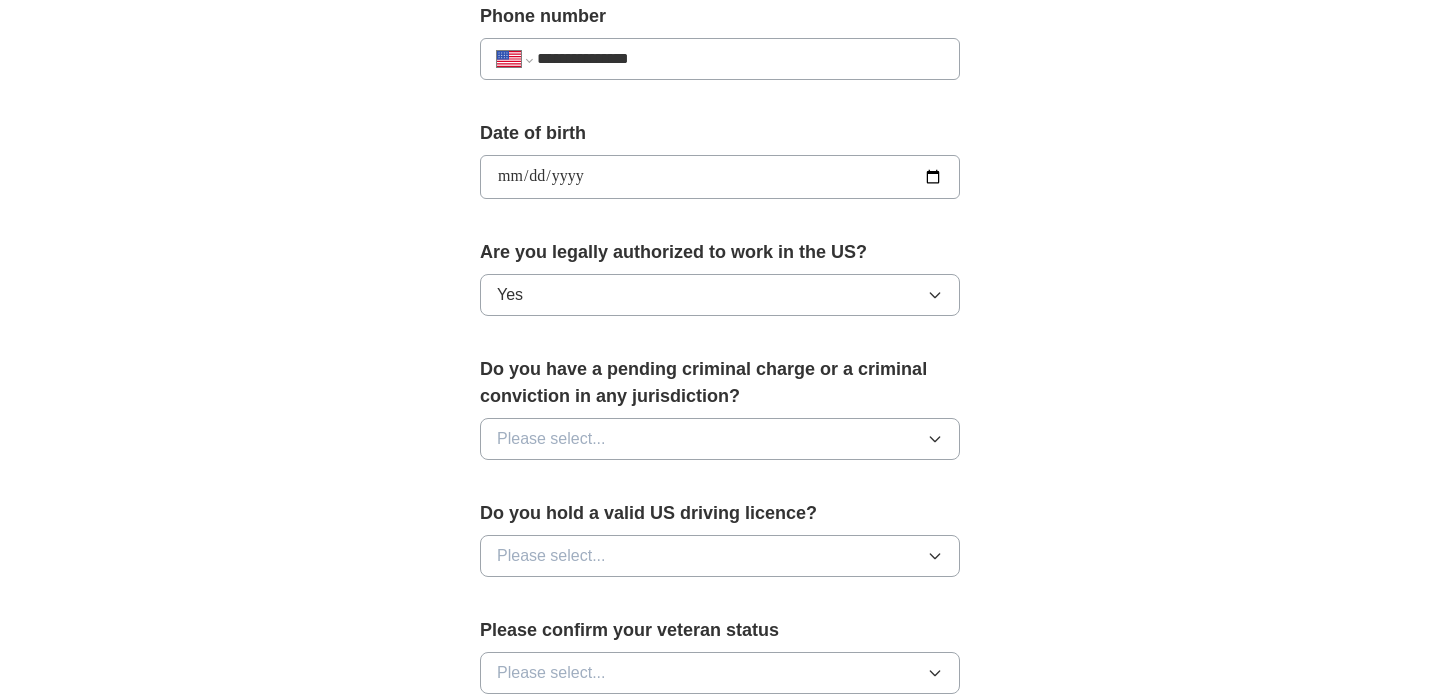 scroll, scrollTop: 808, scrollLeft: 0, axis: vertical 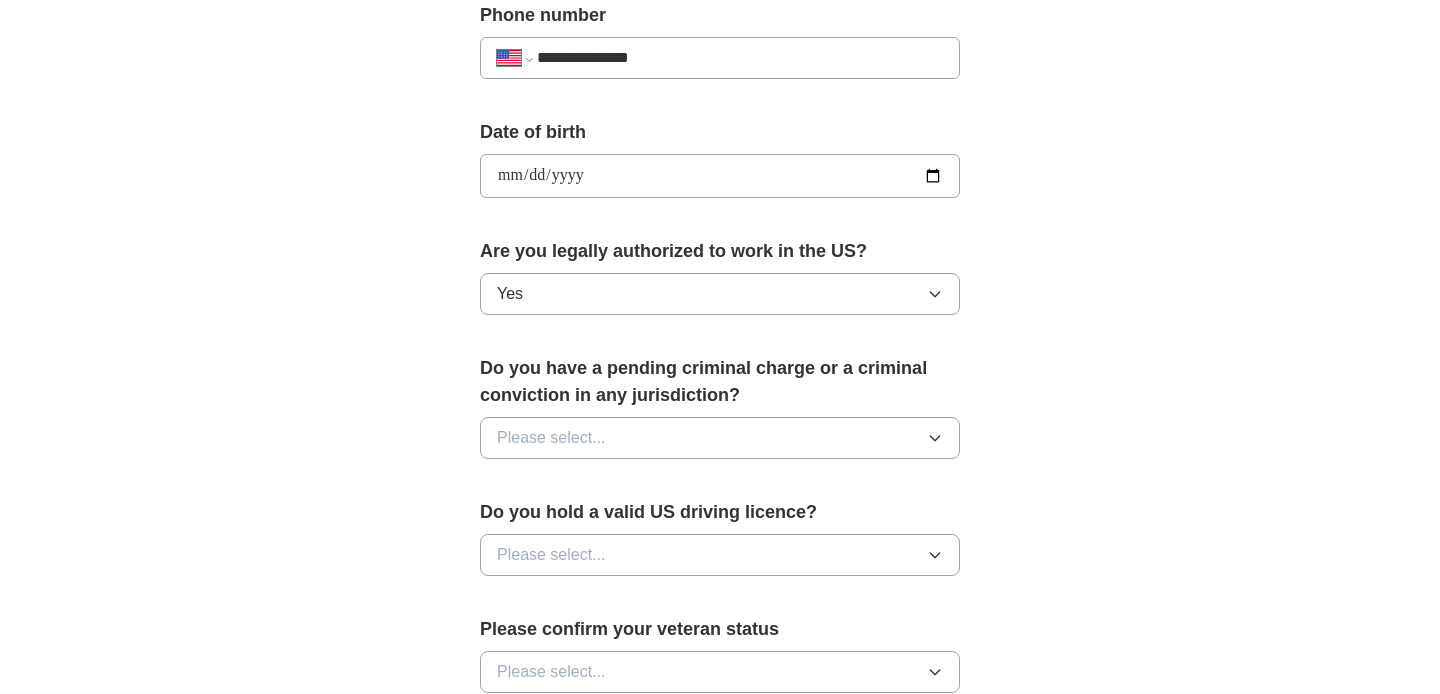 click on "Please select..." at bounding box center [720, 438] 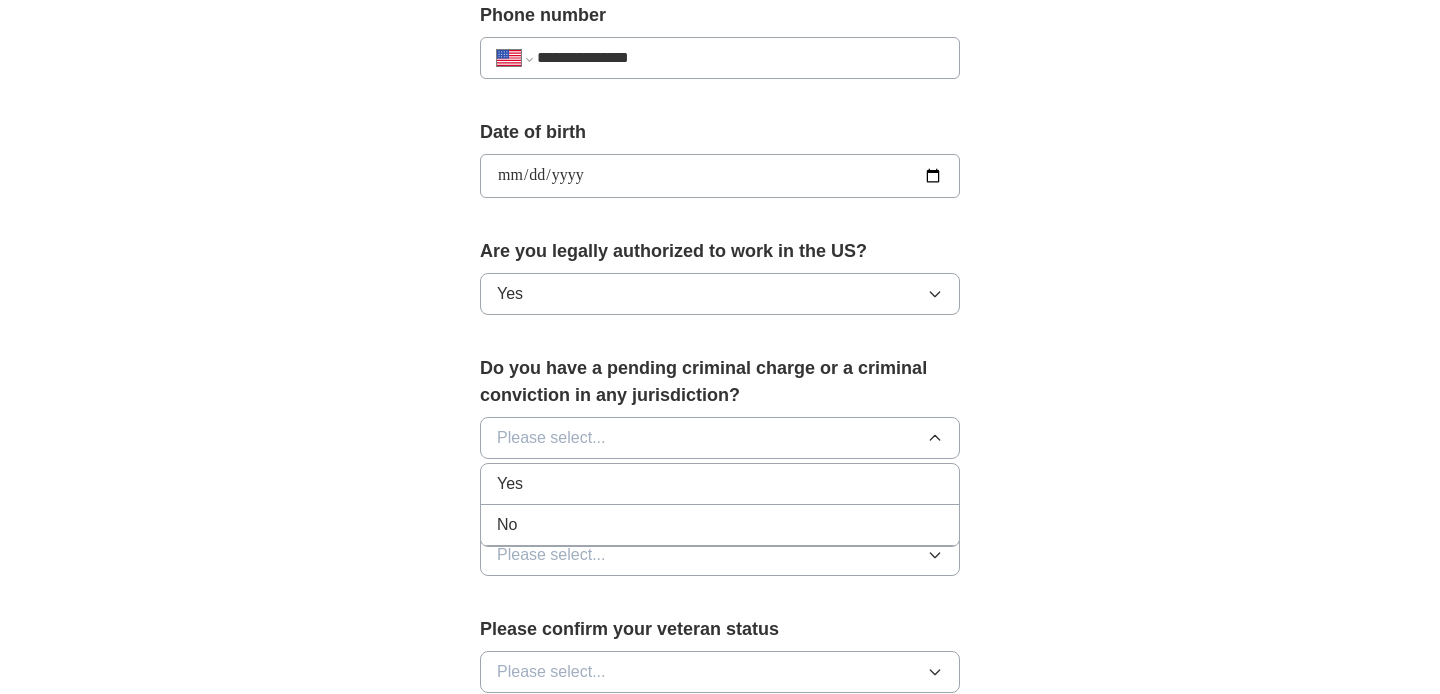 click on "No" at bounding box center (720, 525) 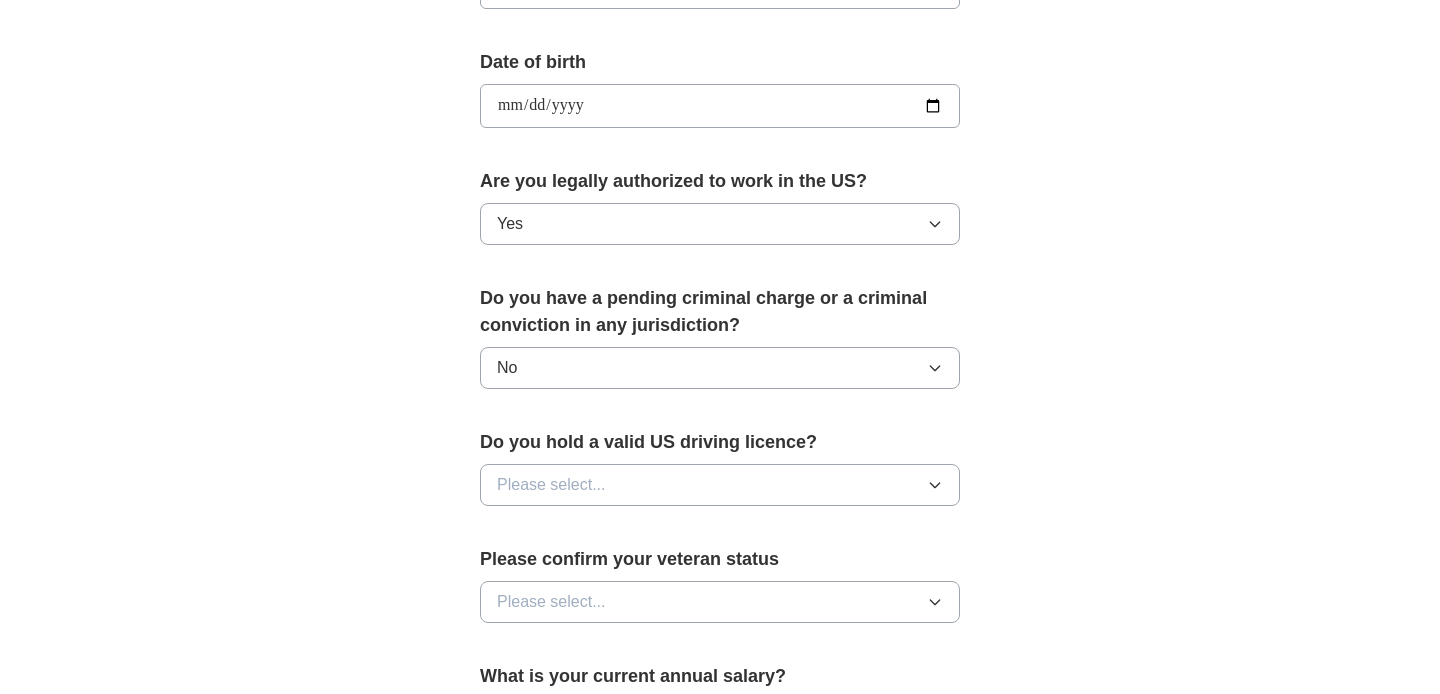 scroll, scrollTop: 901, scrollLeft: 0, axis: vertical 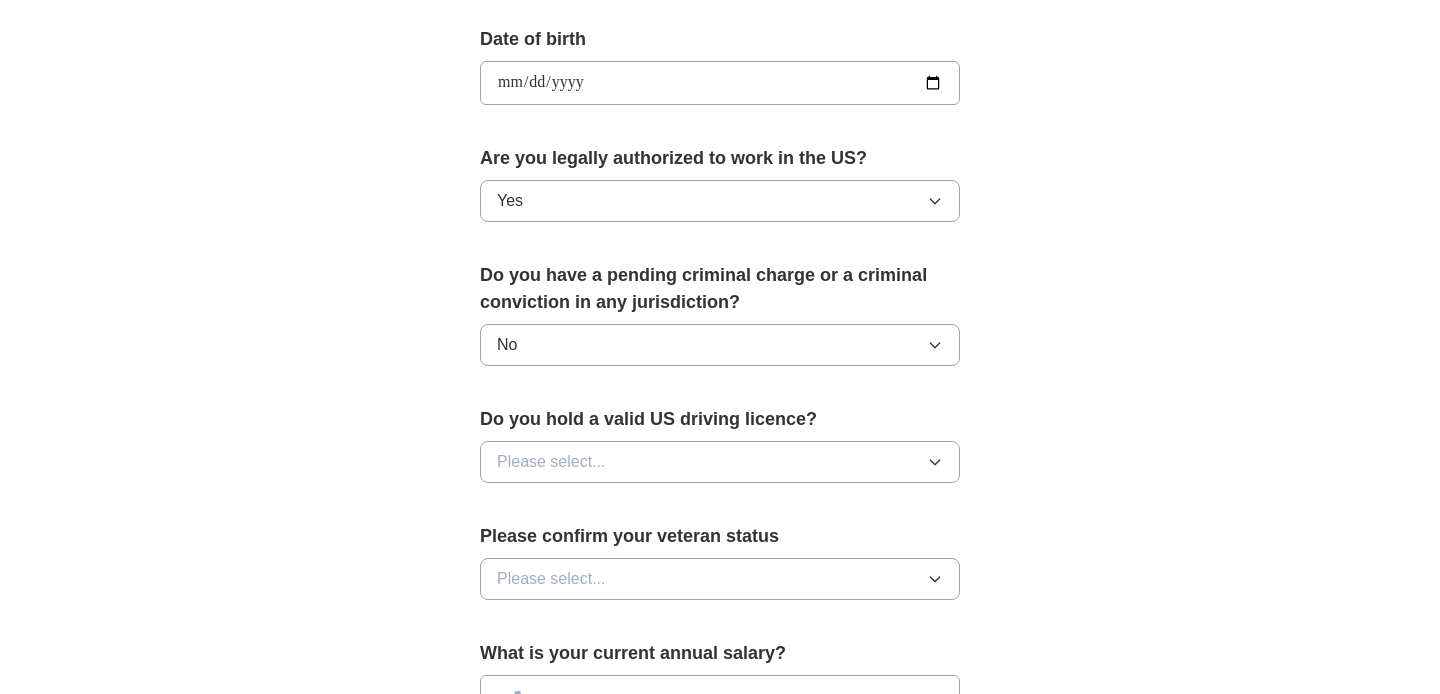 click on "Please select..." at bounding box center (720, 462) 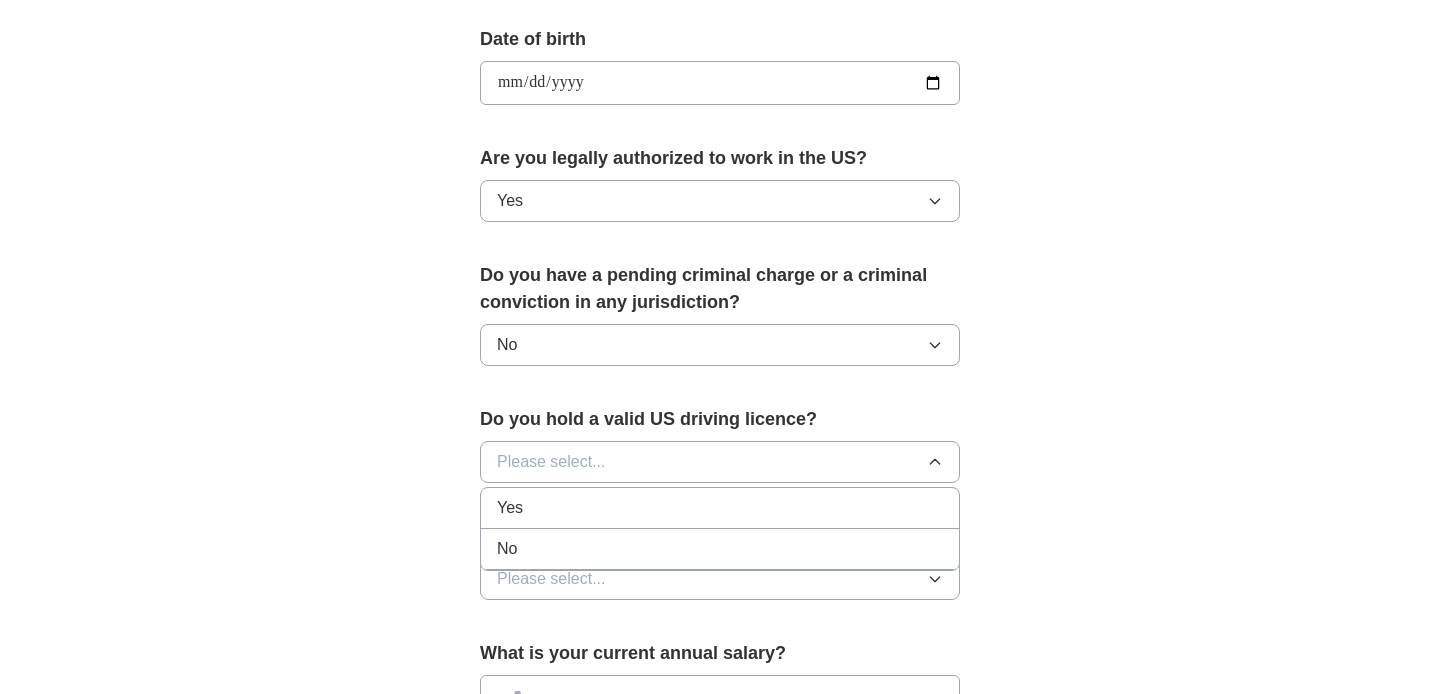 click on "Yes" at bounding box center (720, 508) 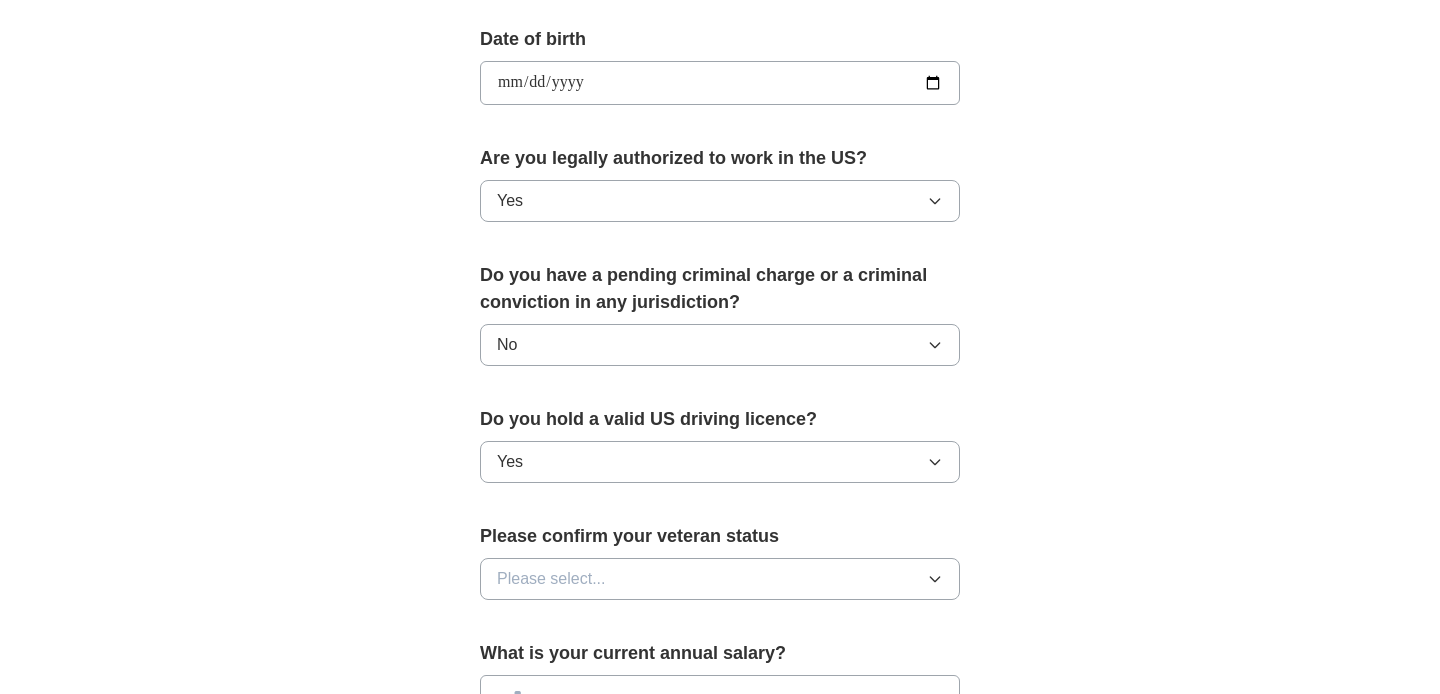 click on "Please select..." at bounding box center (720, 579) 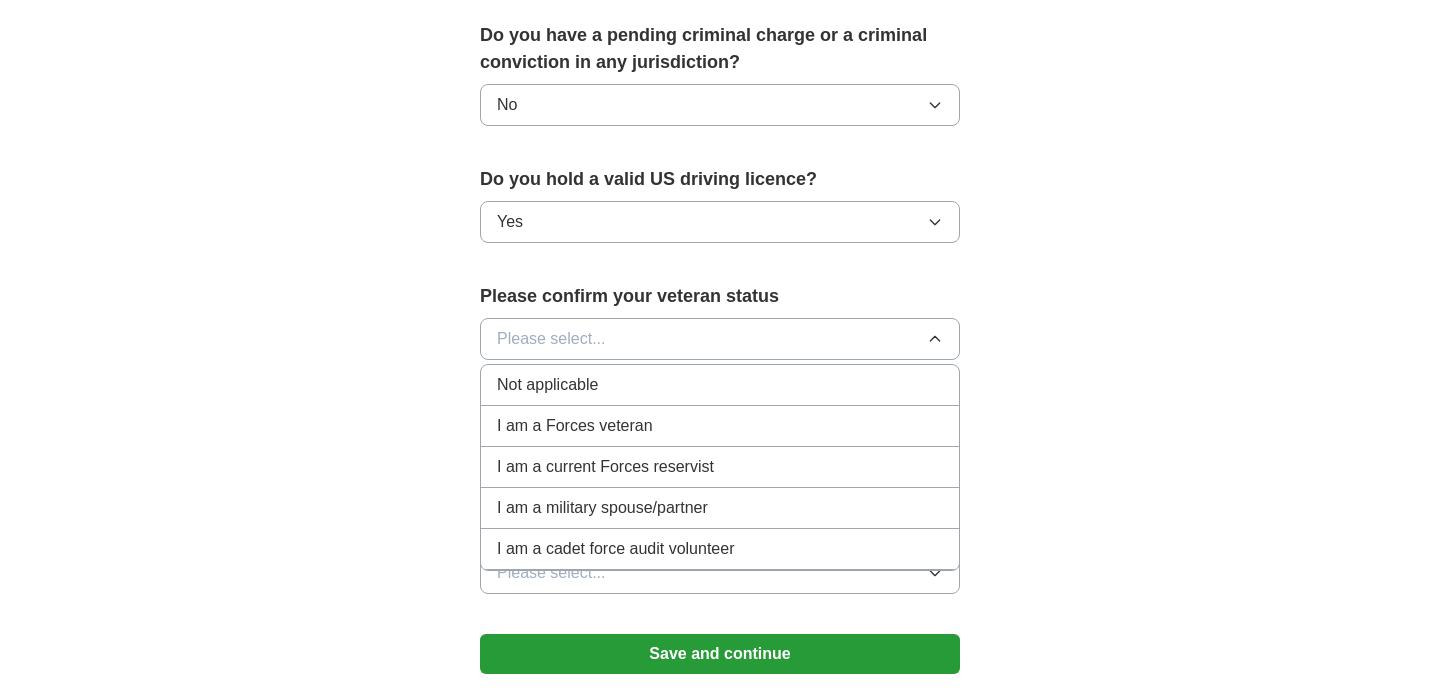 scroll, scrollTop: 1142, scrollLeft: 0, axis: vertical 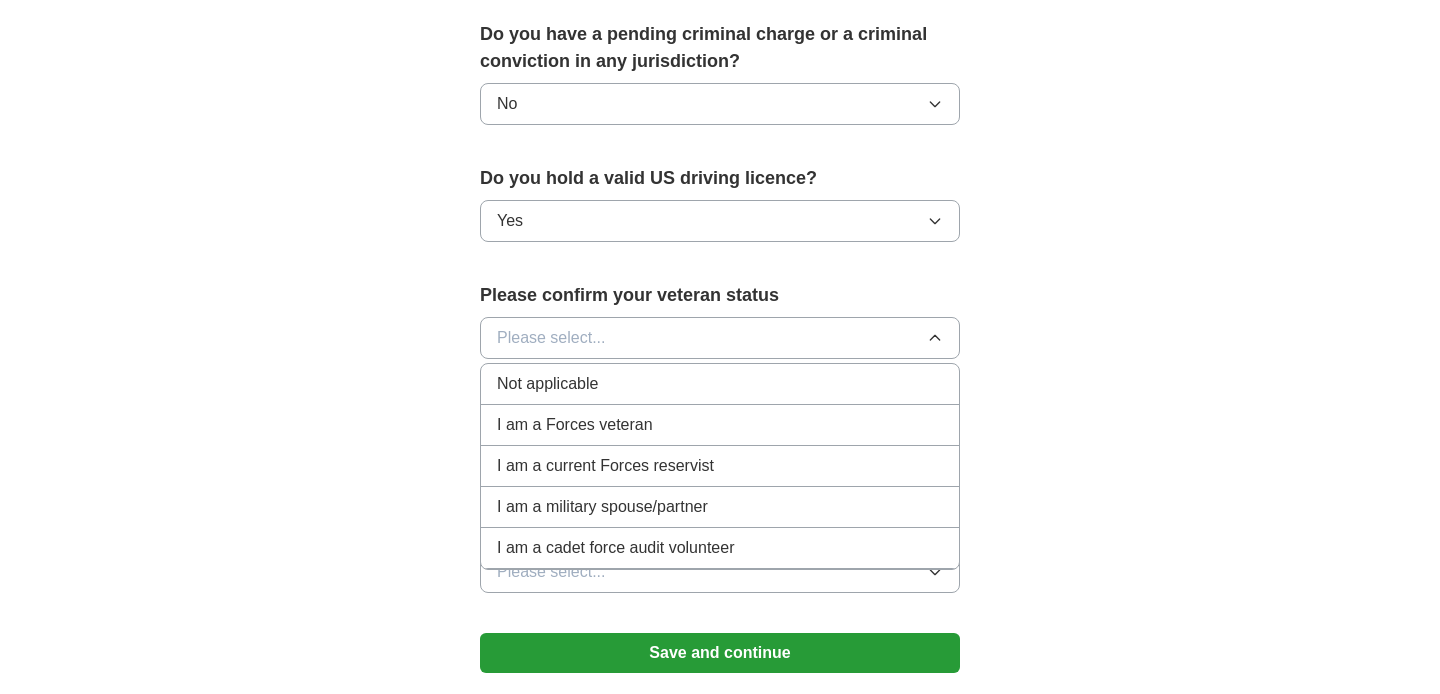 click on "Not applicable" at bounding box center [547, 384] 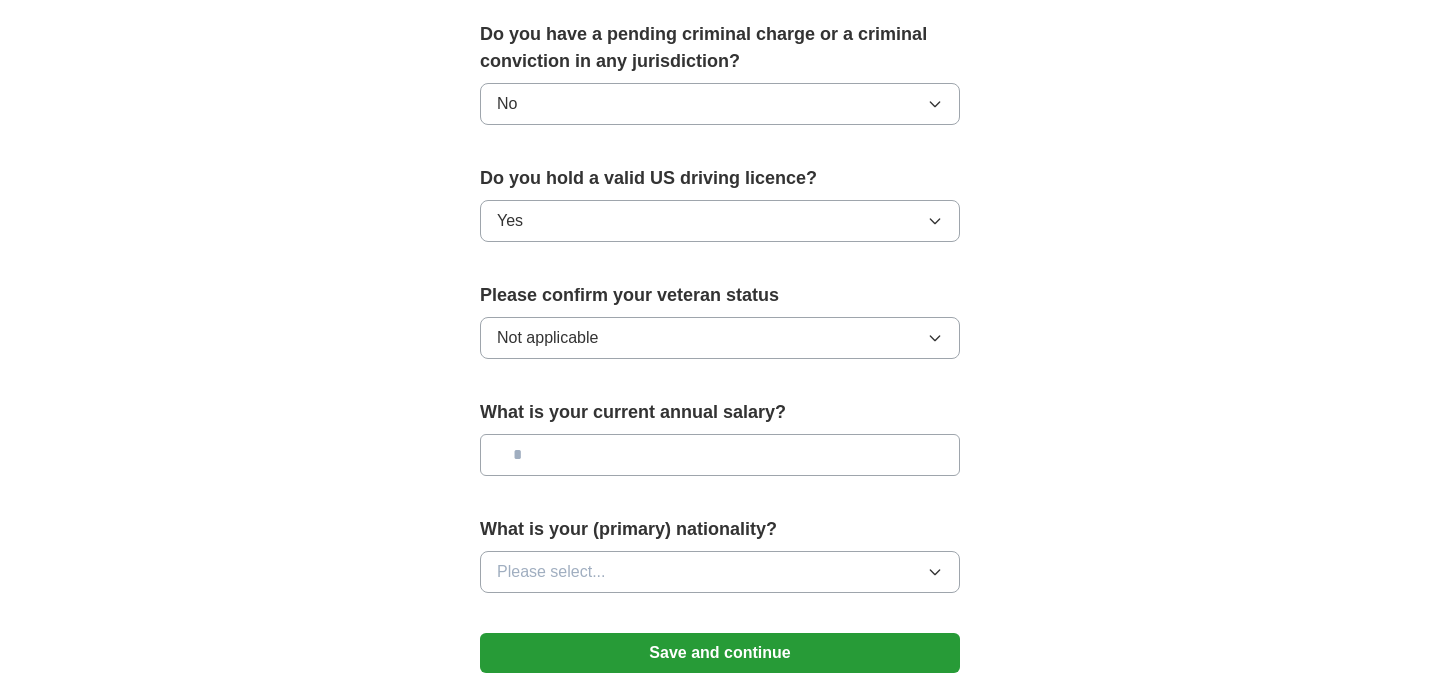 click at bounding box center (720, 455) 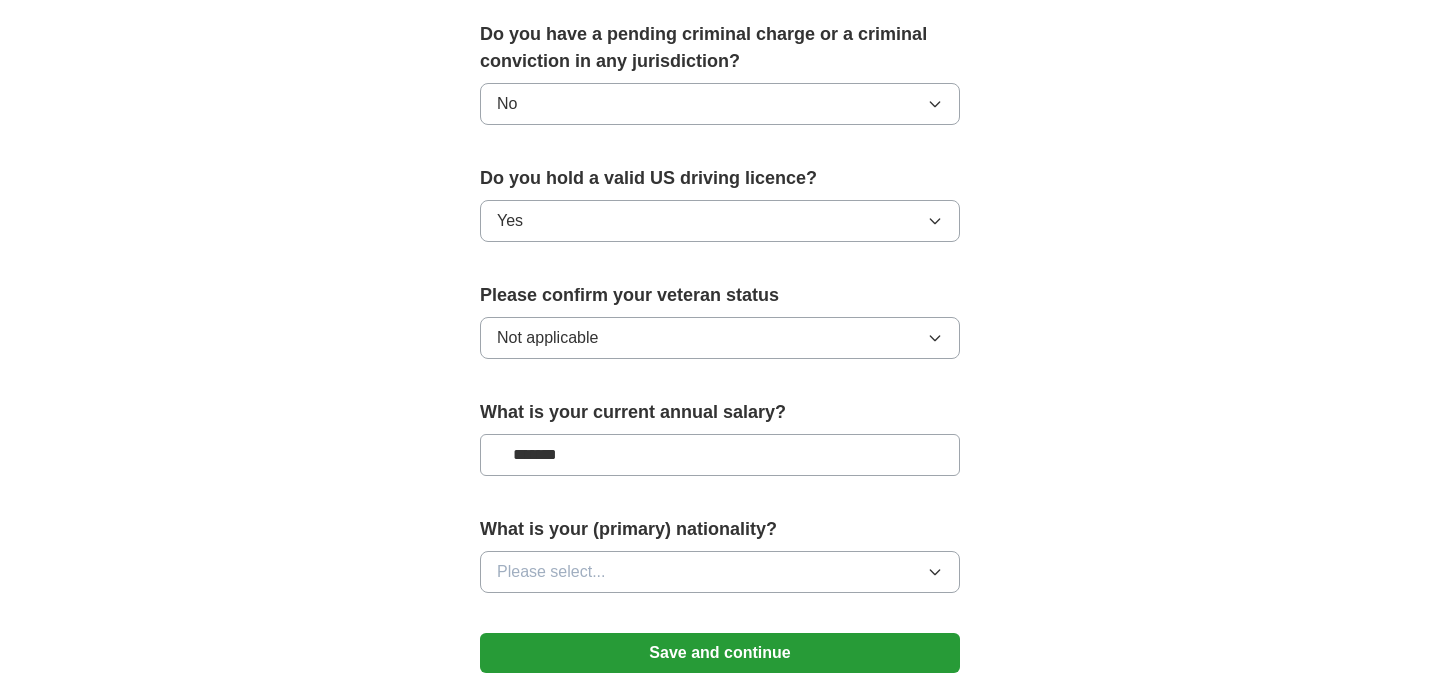 type on "*******" 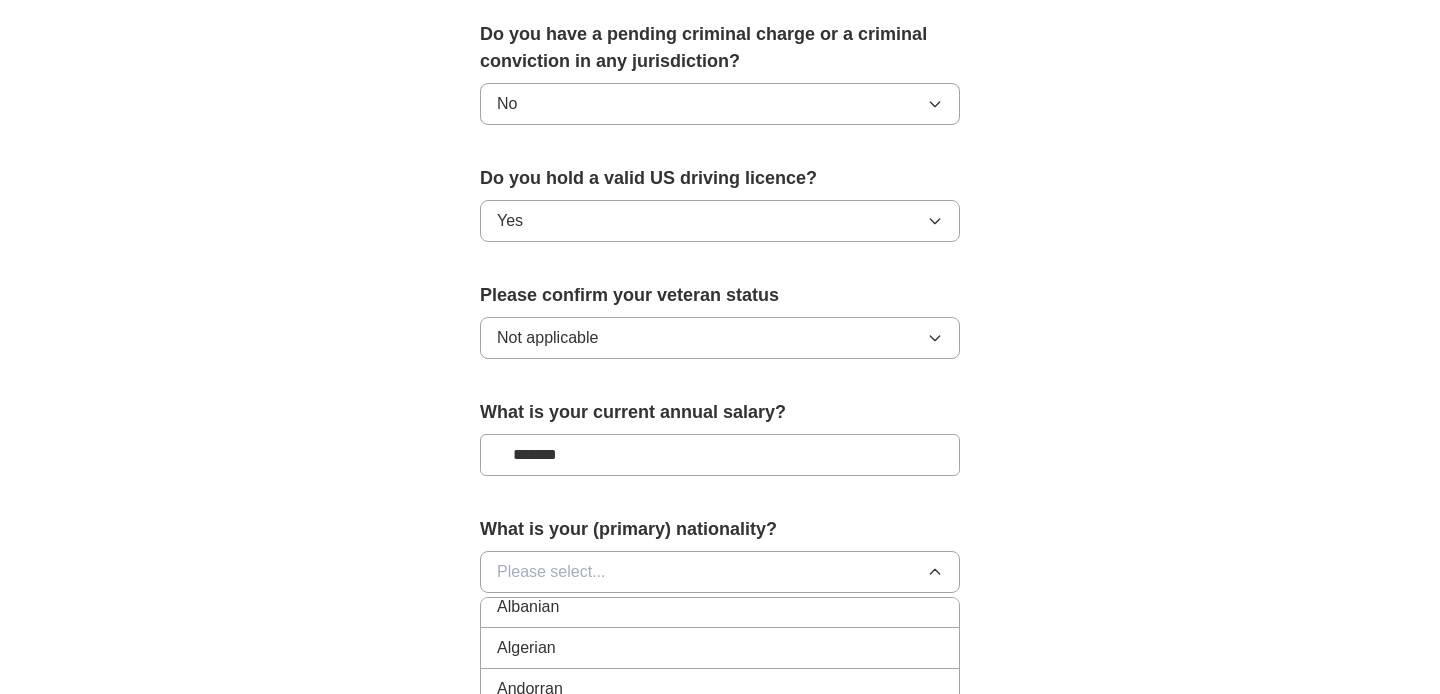 scroll, scrollTop: 142, scrollLeft: 0, axis: vertical 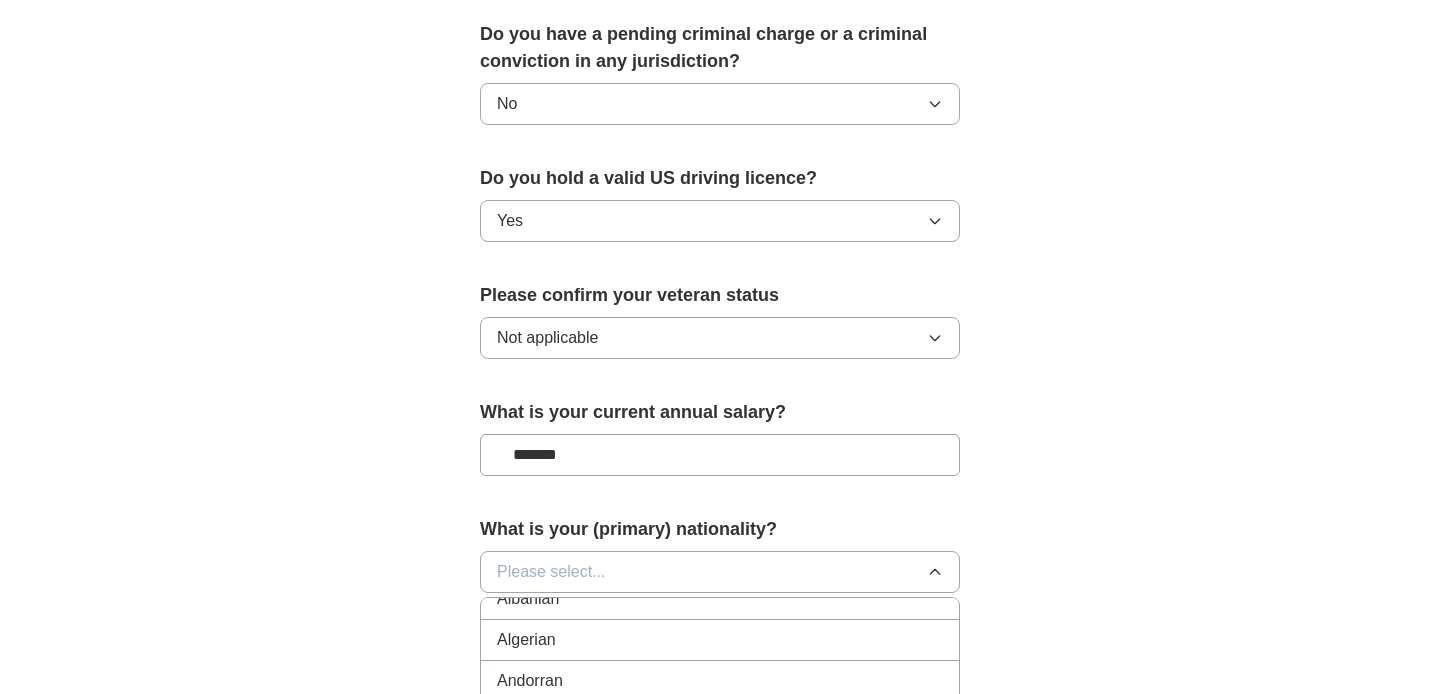 click on "Andorran" at bounding box center [720, 681] 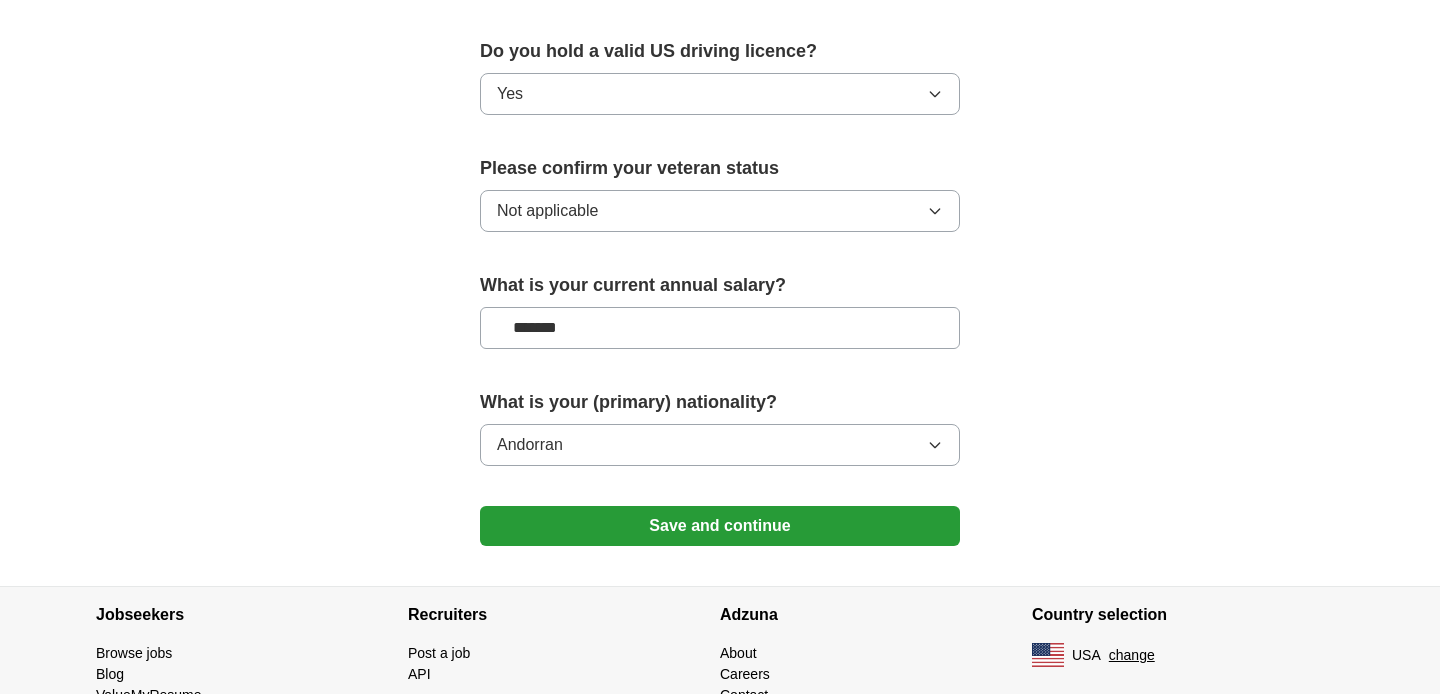 scroll, scrollTop: 1276, scrollLeft: 0, axis: vertical 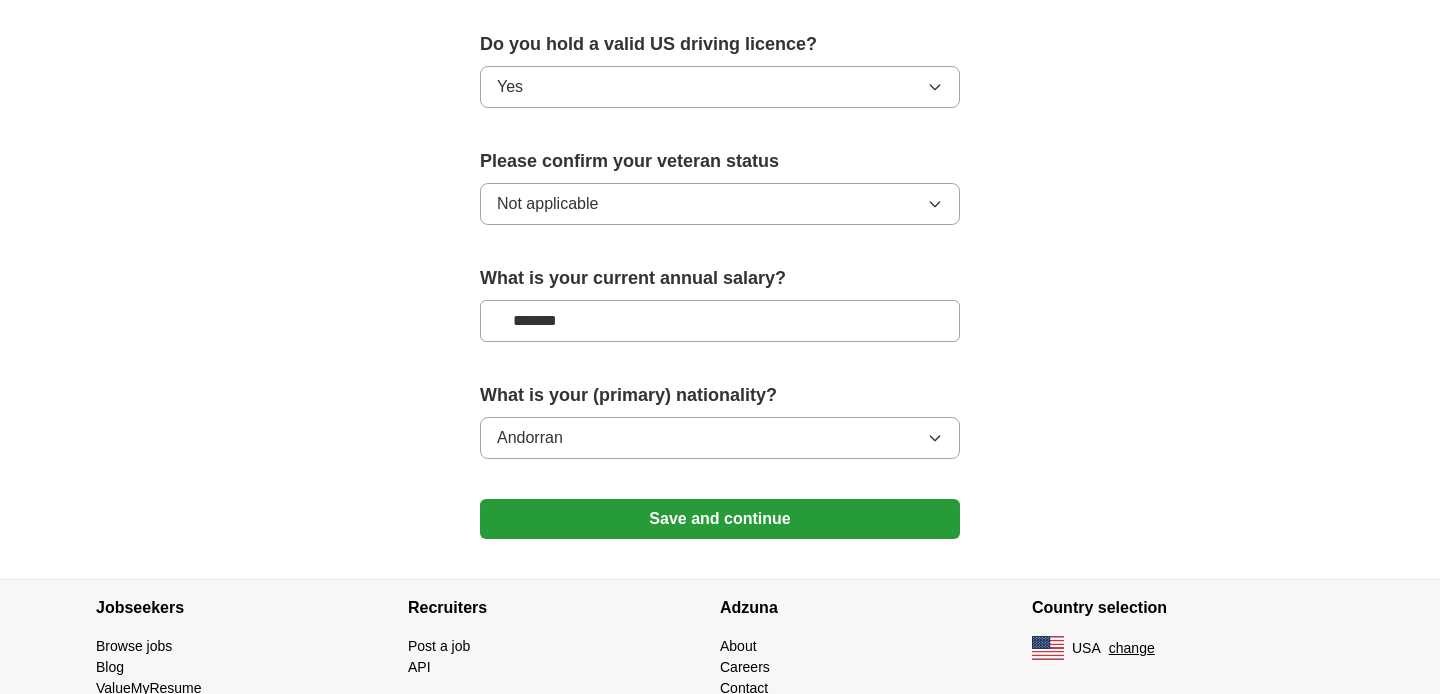 click on "Andorran" at bounding box center (720, 438) 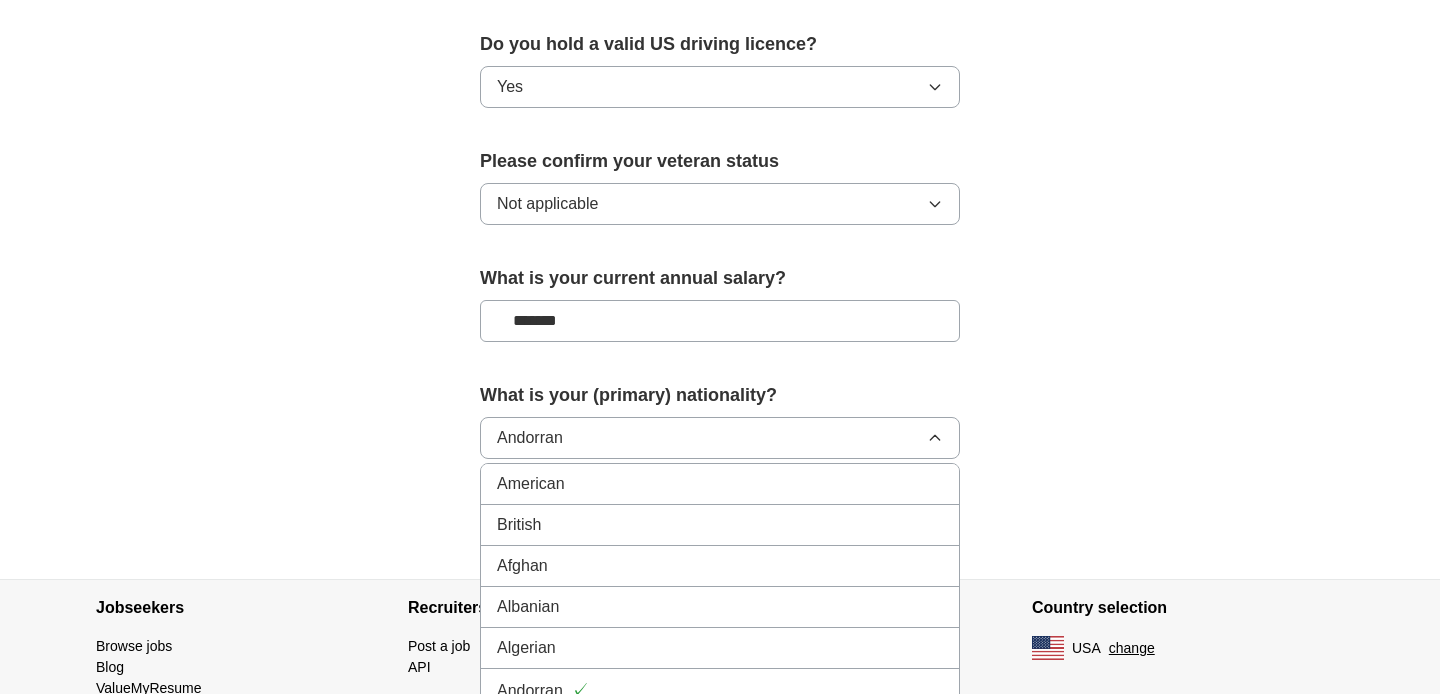 click on "American" at bounding box center [720, 484] 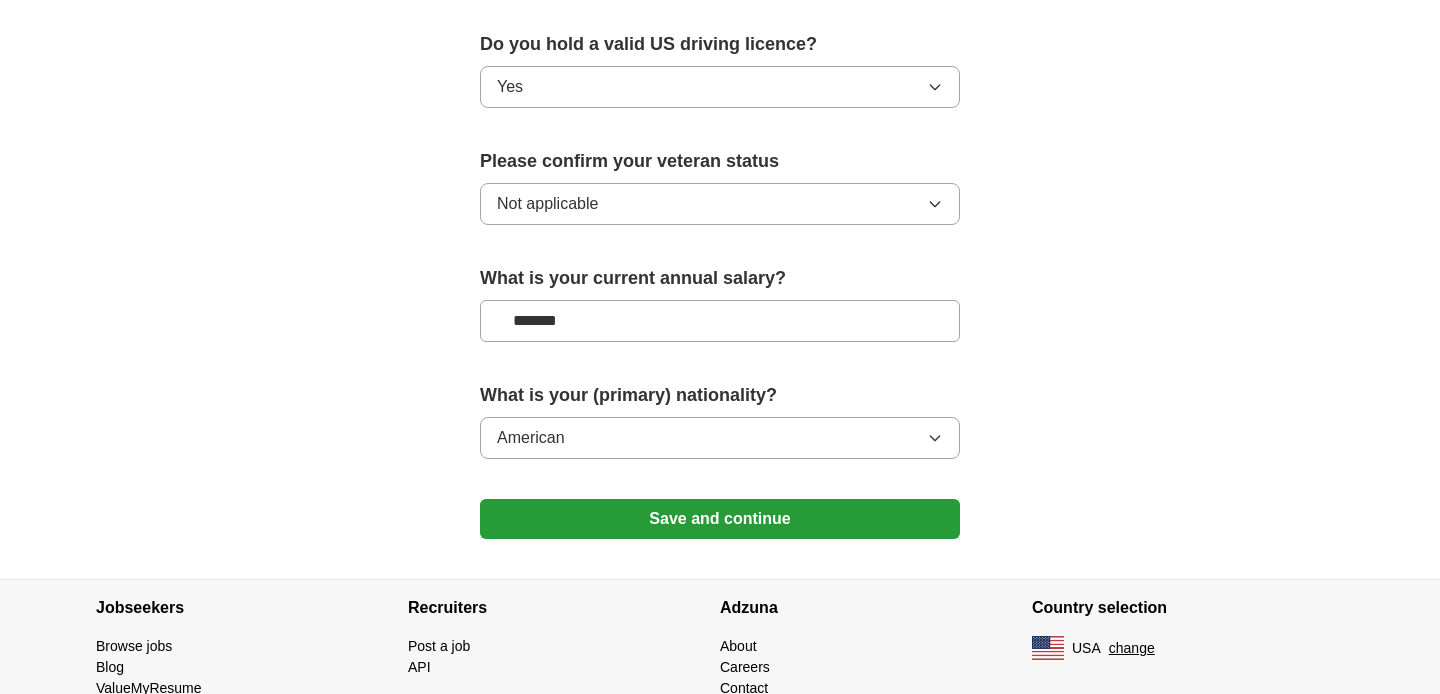 click on "Save and continue" at bounding box center (720, 519) 